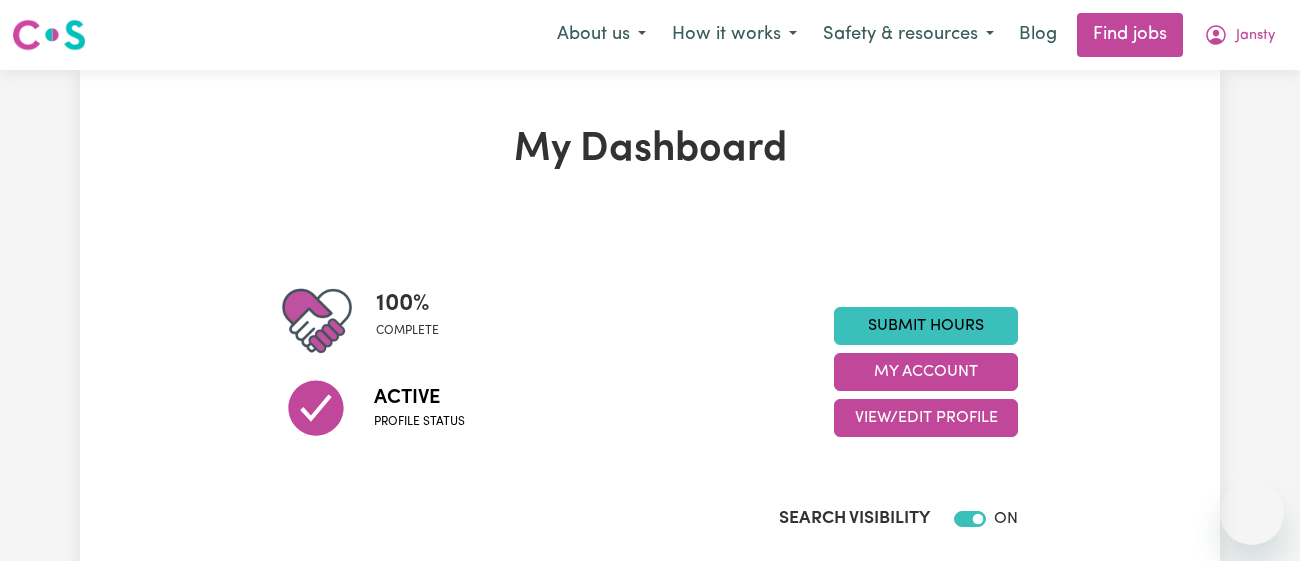 scroll, scrollTop: 0, scrollLeft: 0, axis: both 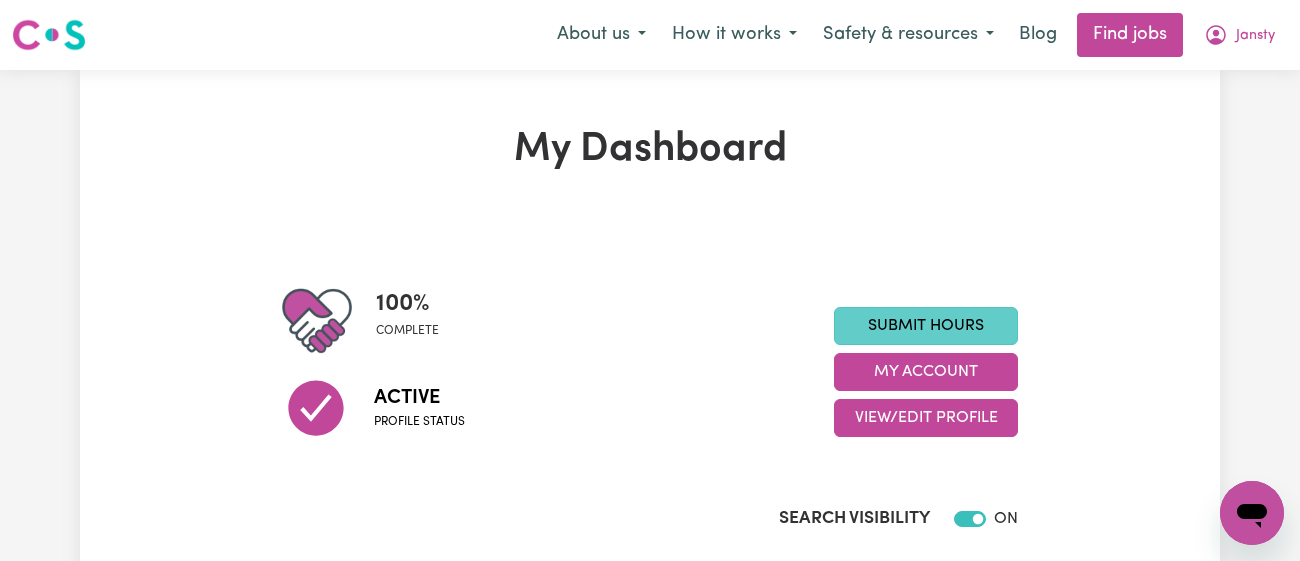 click on "Submit Hours" at bounding box center (926, 326) 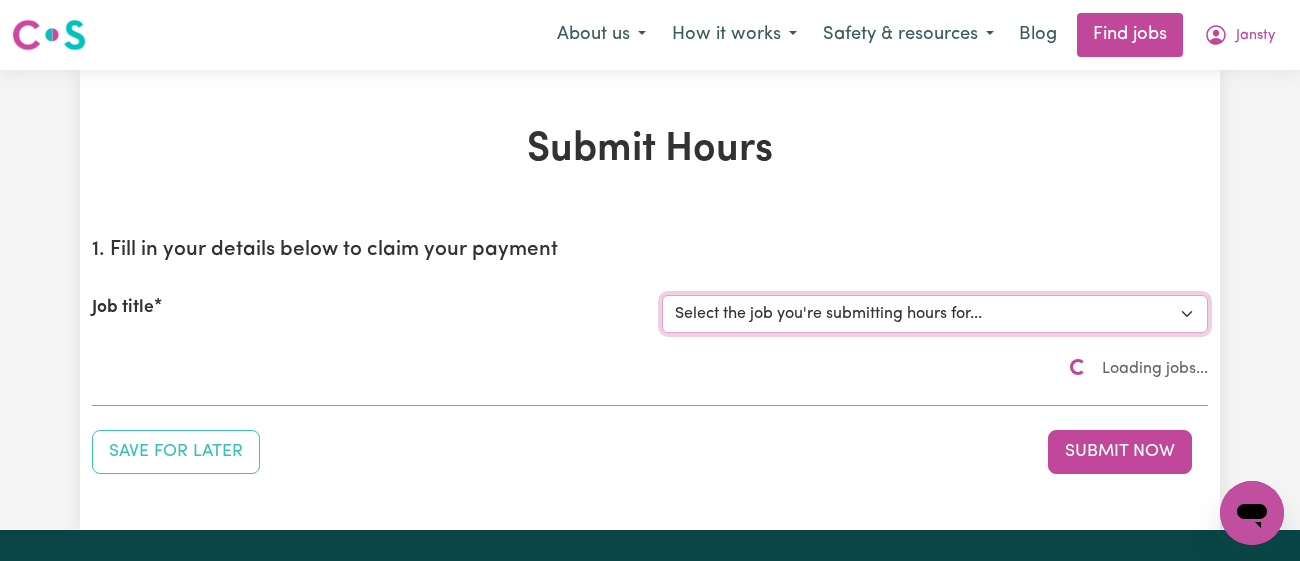 click on "Select the job you're submitting hours for..." at bounding box center [935, 314] 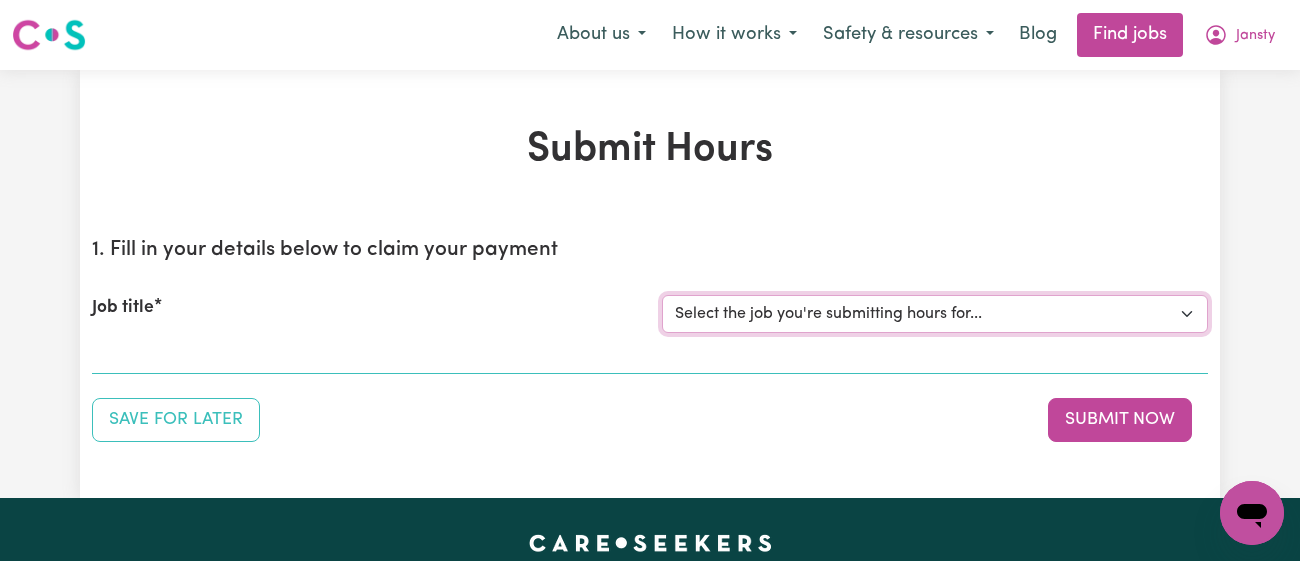 select on "7090" 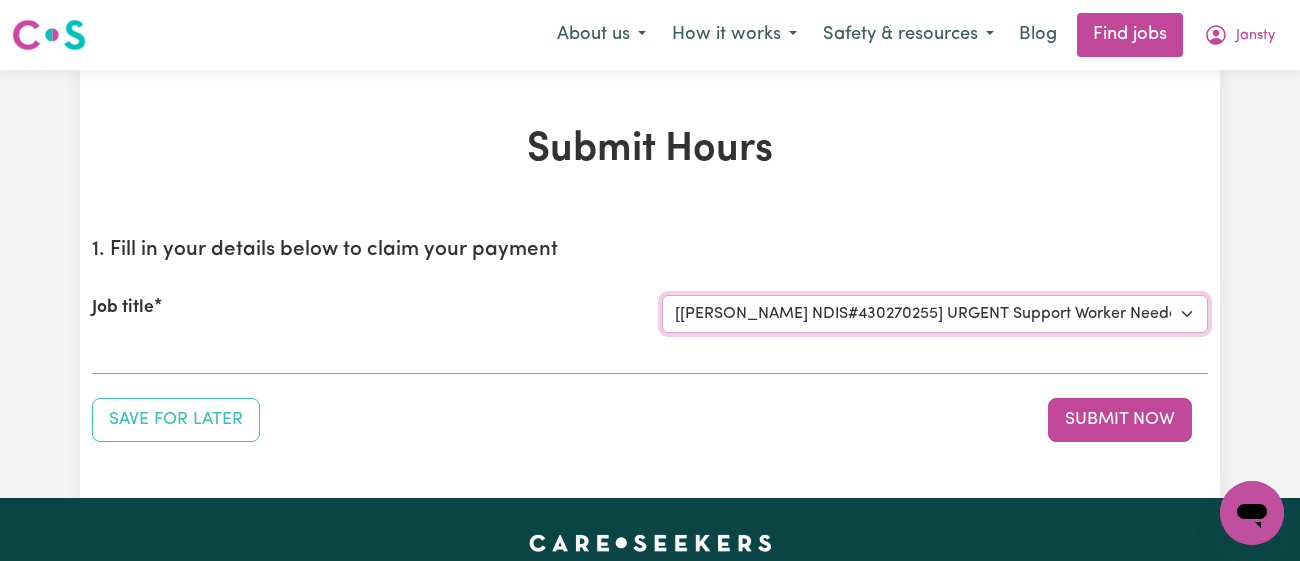click on "Select the job you're submitting hours for... [[PERSON_NAME]] [DEMOGRAPHIC_DATA] Support Worker Needed In [GEOGRAPHIC_DATA][PERSON_NAME], [GEOGRAPHIC_DATA] [[PERSON_NAME]] Support Worker Required in [PERSON_NAME][GEOGRAPHIC_DATA], [GEOGRAPHIC_DATA] [[PERSON_NAME], Malachi & Isaiah Twinning] Support Worker Required in [GEOGRAPHIC_DATA], [GEOGRAPHIC_DATA] [[PERSON_NAME]] Care Worker Required in [GEOGRAPHIC_DATA], [GEOGRAPHIC_DATA] [[PERSON_NAME] ( [PERSON_NAME]) [PERSON_NAME]] Support worker required in [GEOGRAPHIC_DATA], [GEOGRAPHIC_DATA] for Domestic Assistance [Dong Fu] Weekend Care worker needed at [GEOGRAPHIC_DATA], [GEOGRAPHIC_DATA] for Personal Care, Domestic Assistance and Social Companionship [[PERSON_NAME] NDIS#430270255] URGENT Support Worker Needed Personal Care And Hoist/Transfers Ongoing Mon to [GEOGRAPHIC_DATA], [GEOGRAPHIC_DATA]" at bounding box center (935, 314) 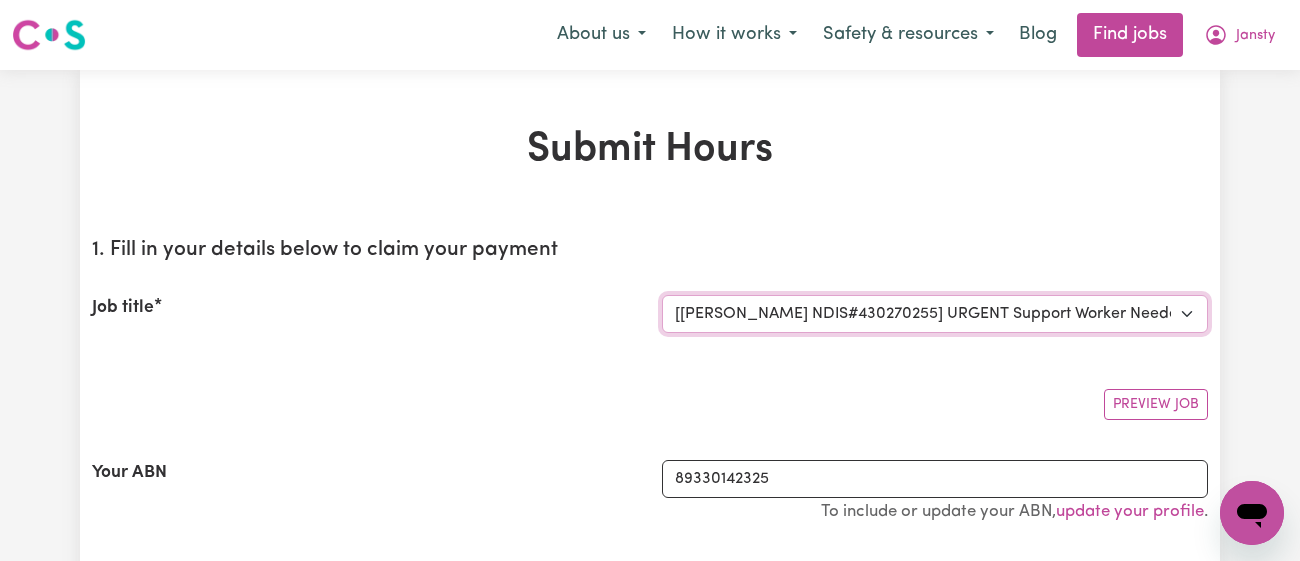 scroll, scrollTop: 402, scrollLeft: 0, axis: vertical 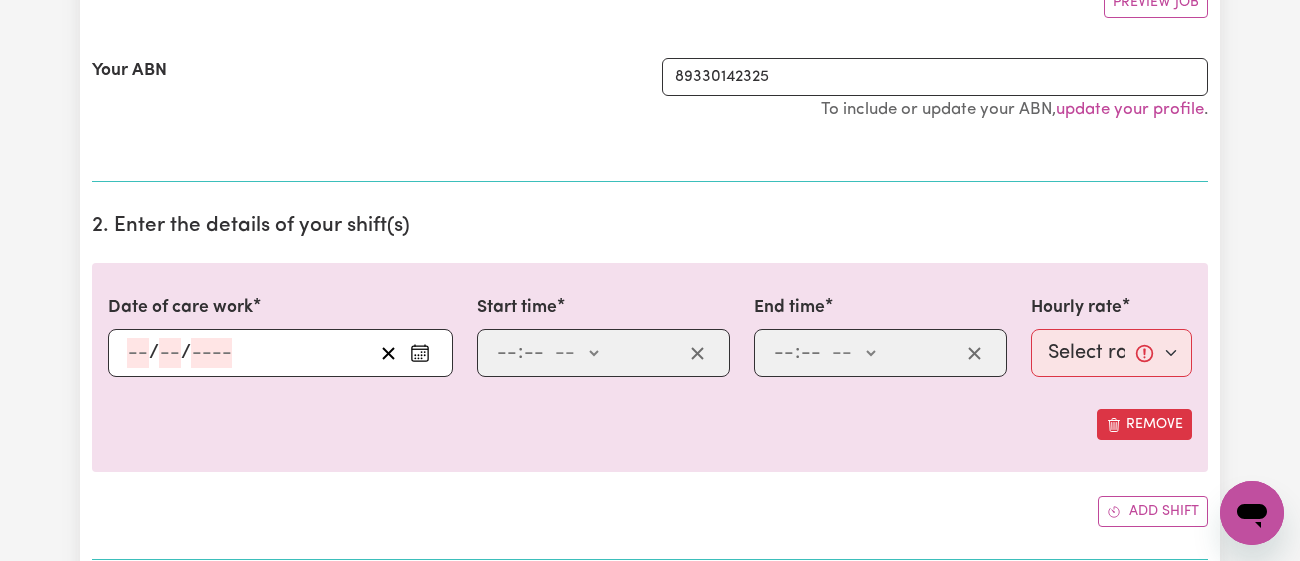 click on "/ /" at bounding box center [280, 353] 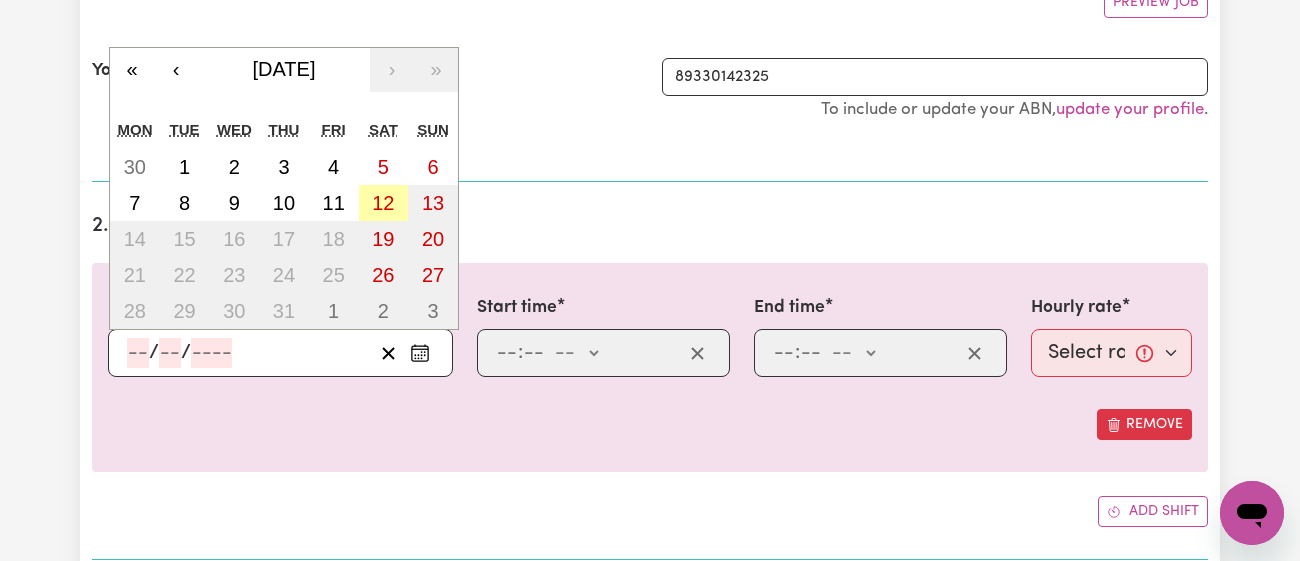 click on "12" at bounding box center [383, 203] 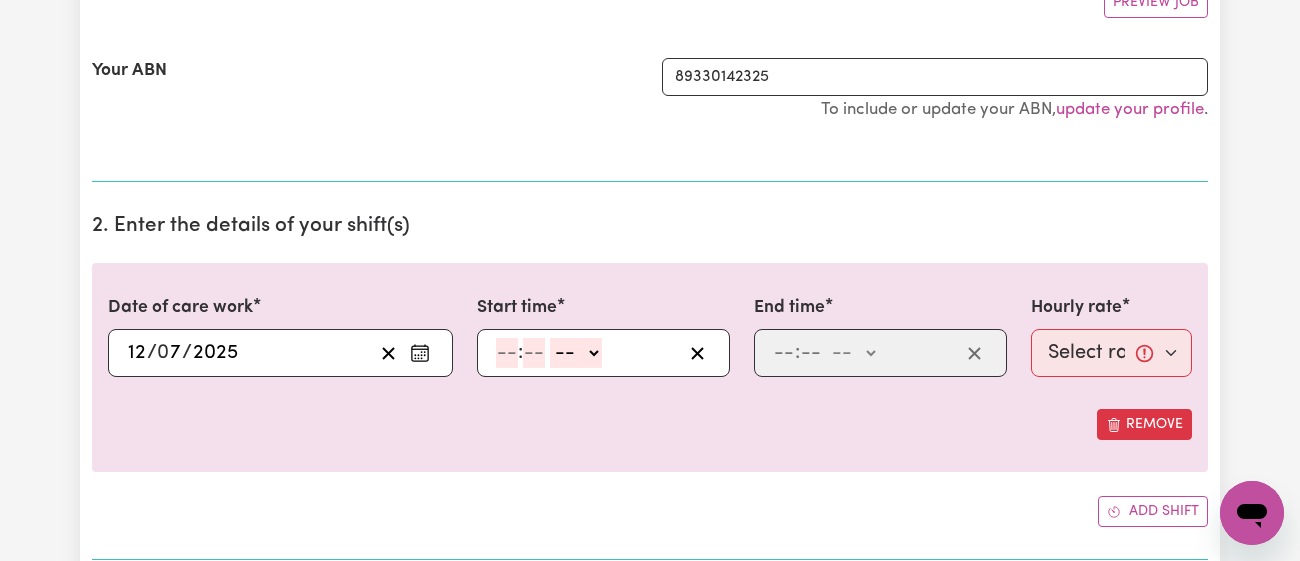 click 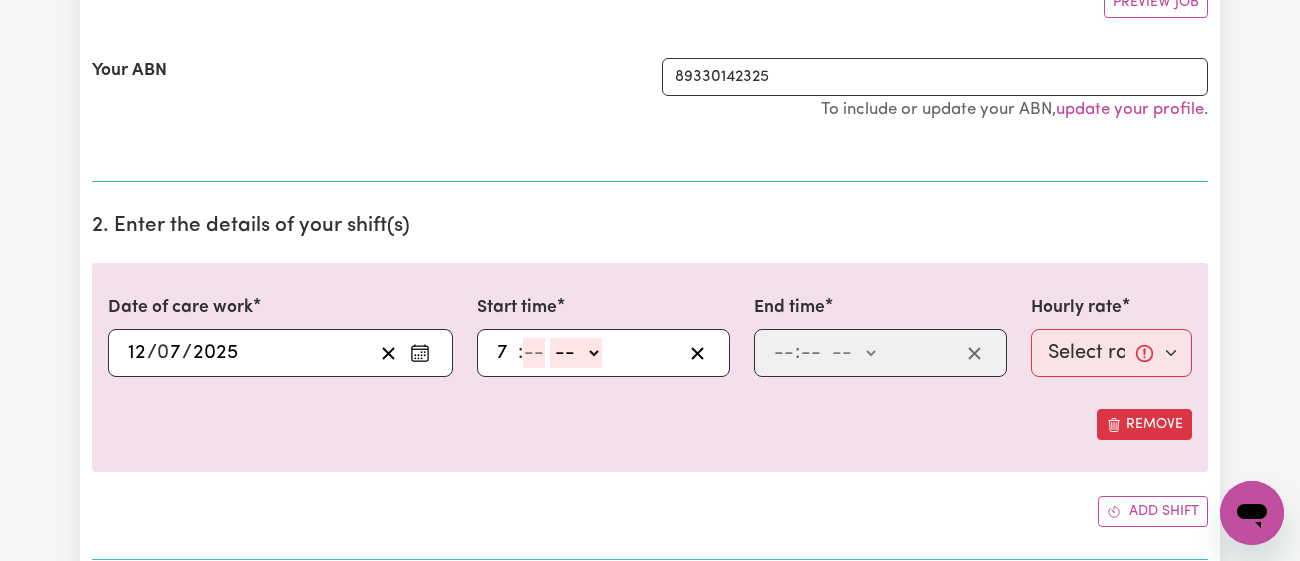 type on "7" 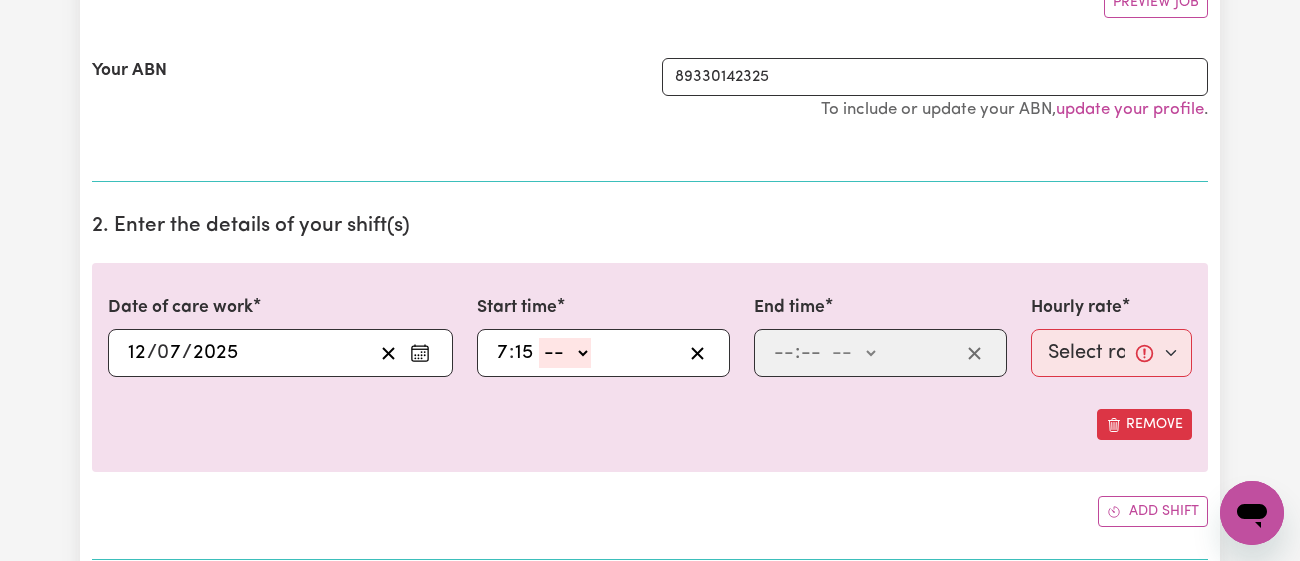 type on "15" 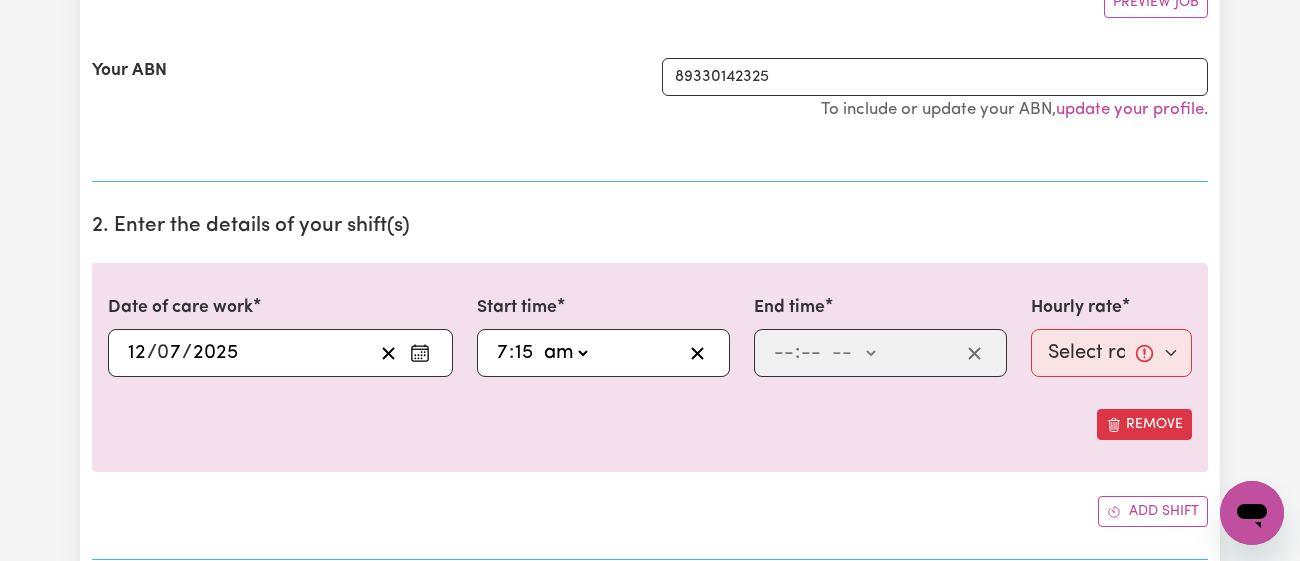 click on "-- am pm" 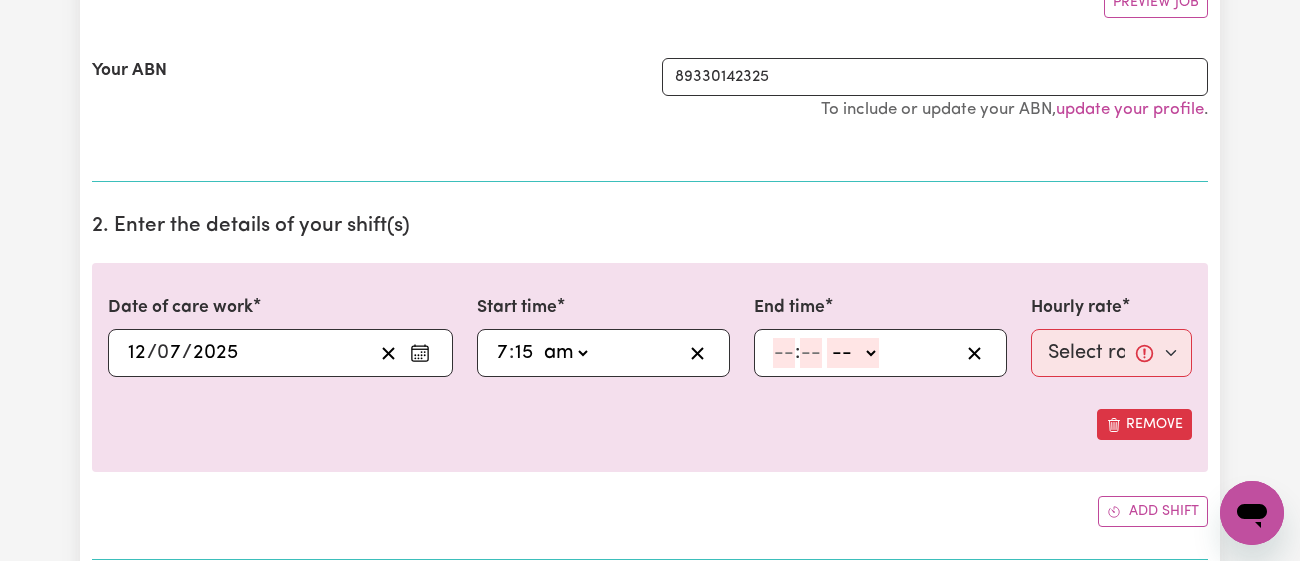 click 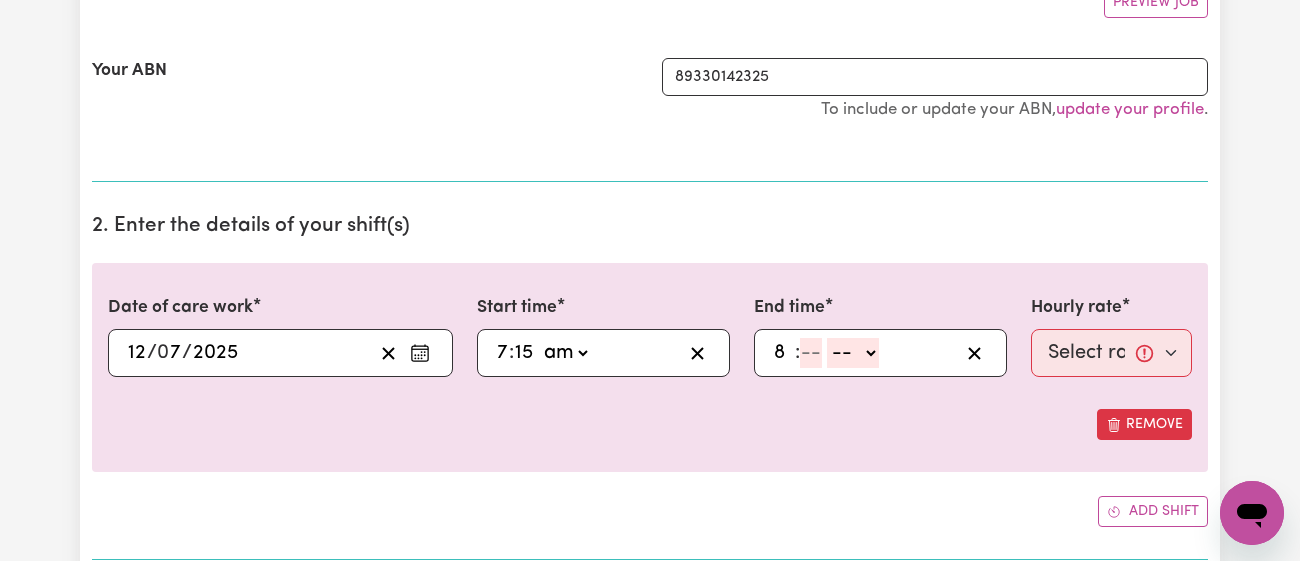 type on "8" 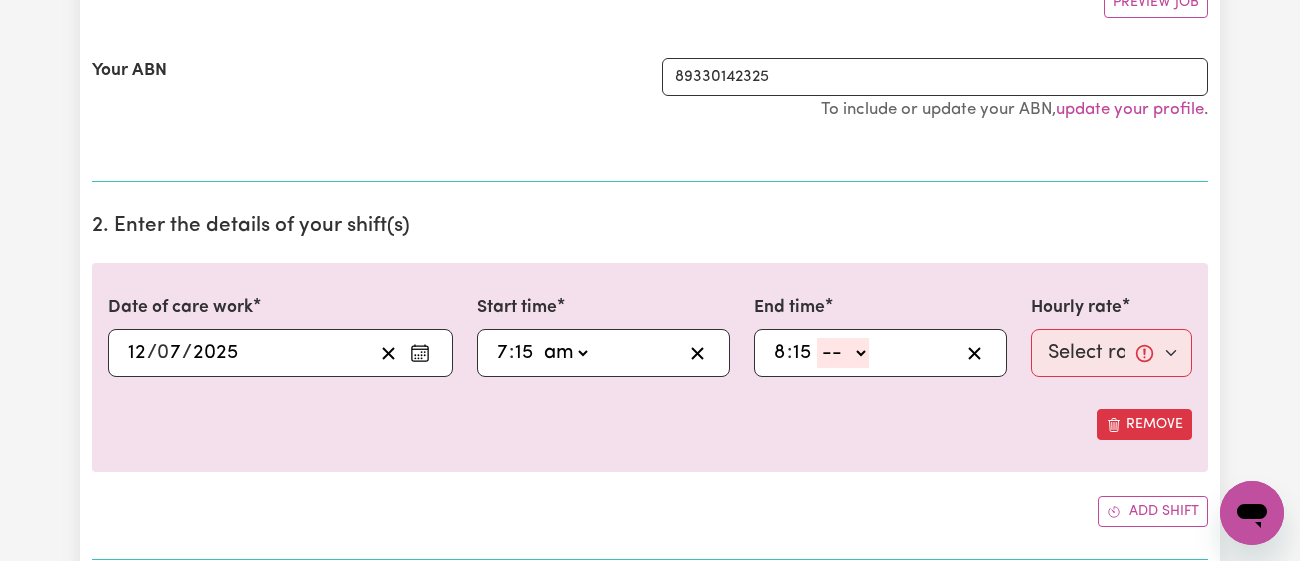 type on "15" 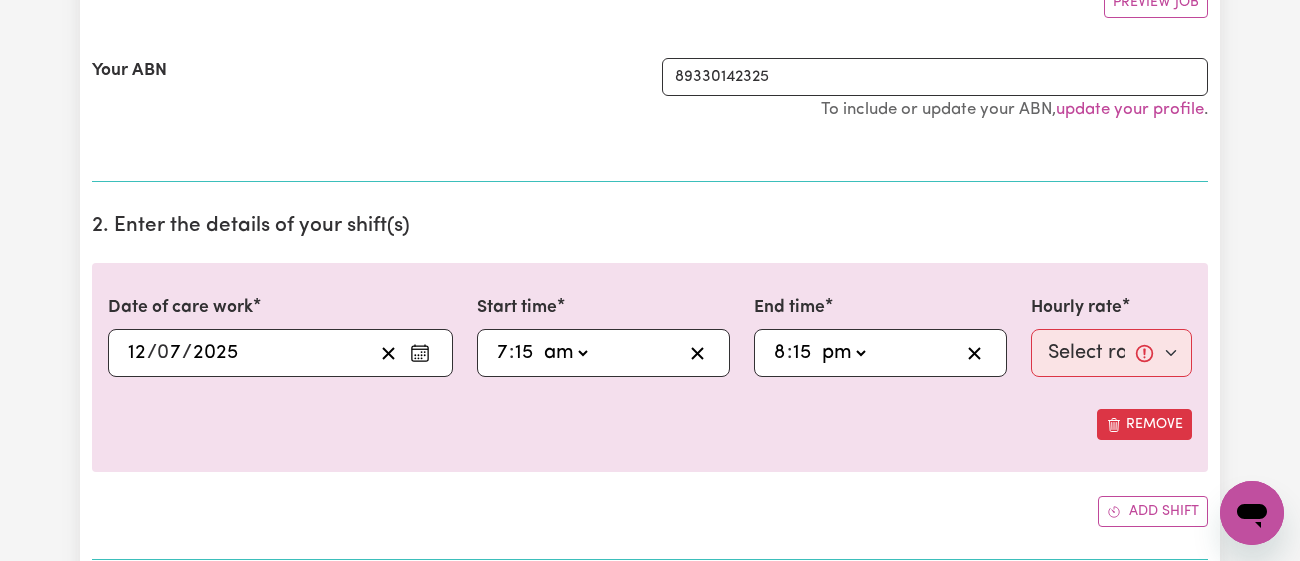 click on "-- am pm" 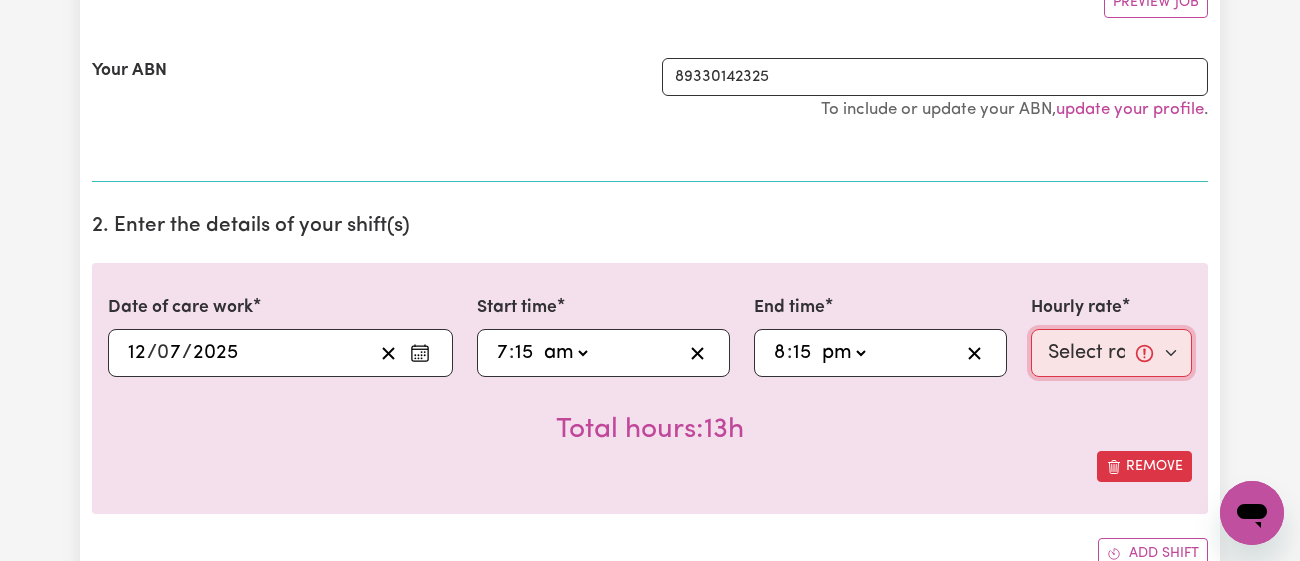 click on "Select rate... $46.78 (Weekday) $51.98 ([DATE]) $76.92 (Public Holiday)" at bounding box center (1111, 353) 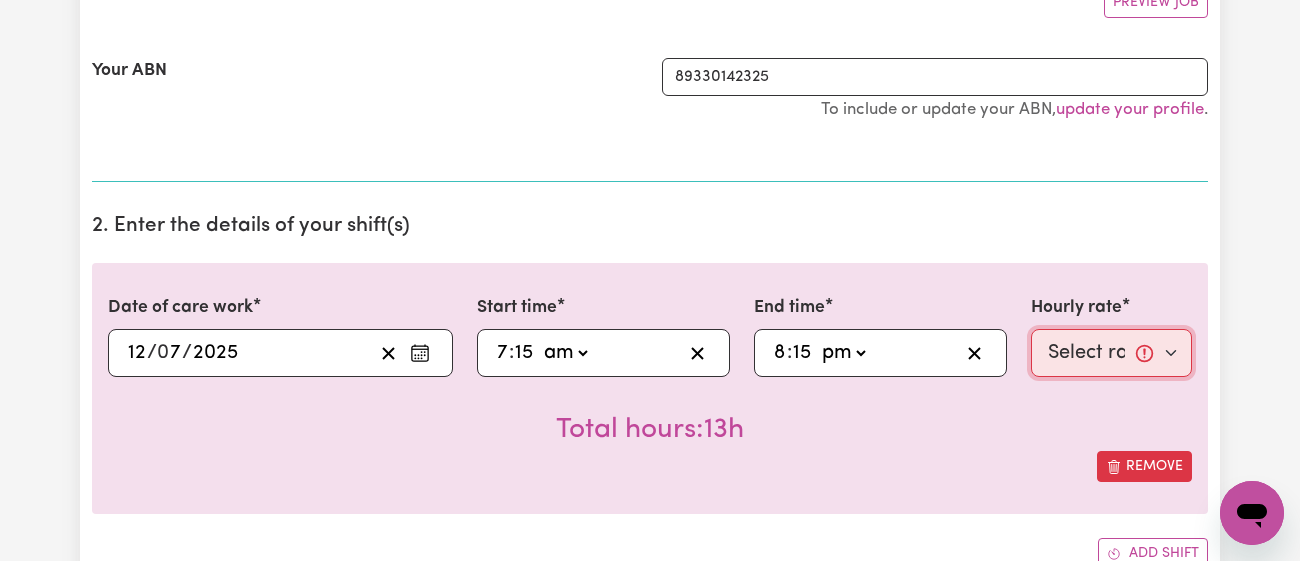 select on "51.98-[DATE]" 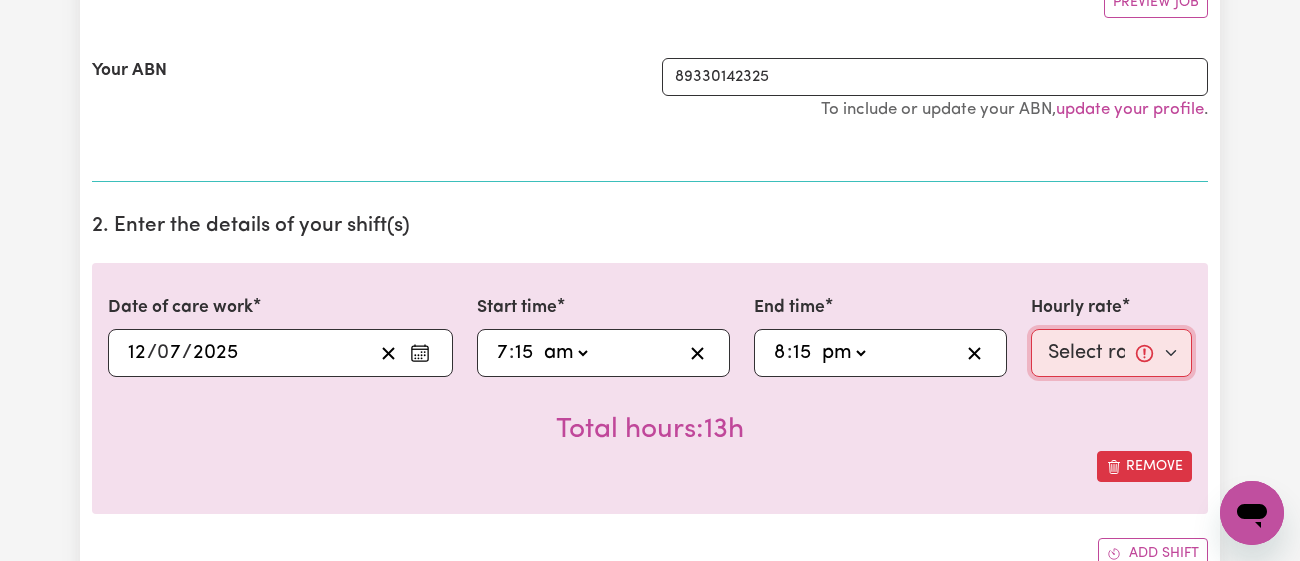 click on "Select rate... $46.78 (Weekday) $51.98 ([DATE]) $76.92 (Public Holiday)" at bounding box center [1111, 353] 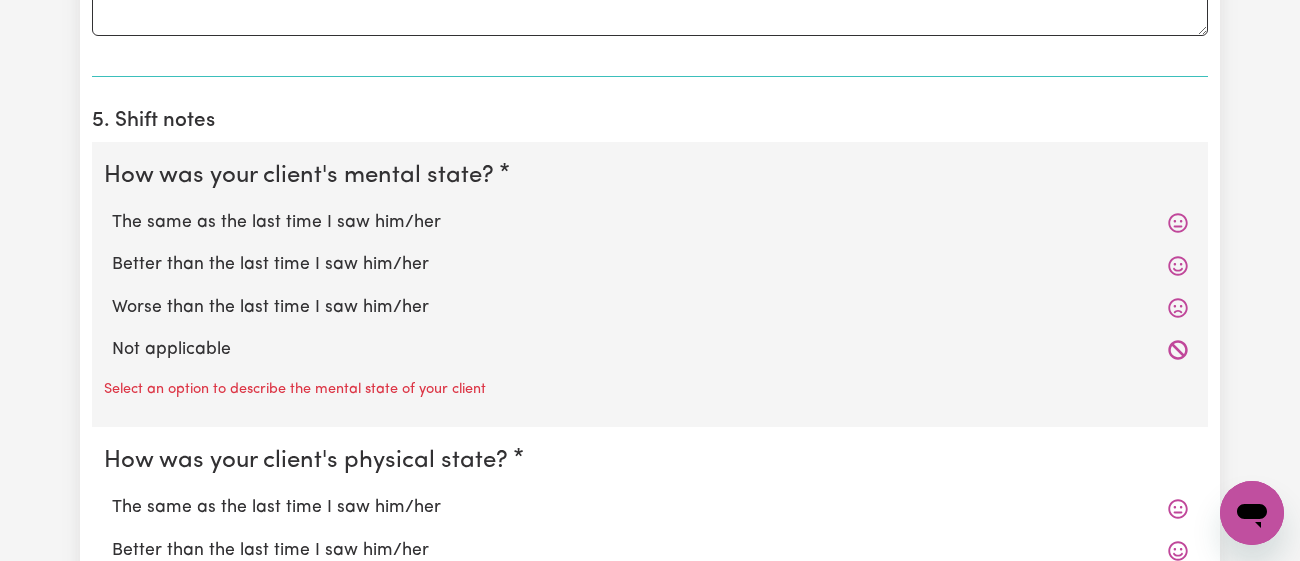 scroll, scrollTop: 1406, scrollLeft: 0, axis: vertical 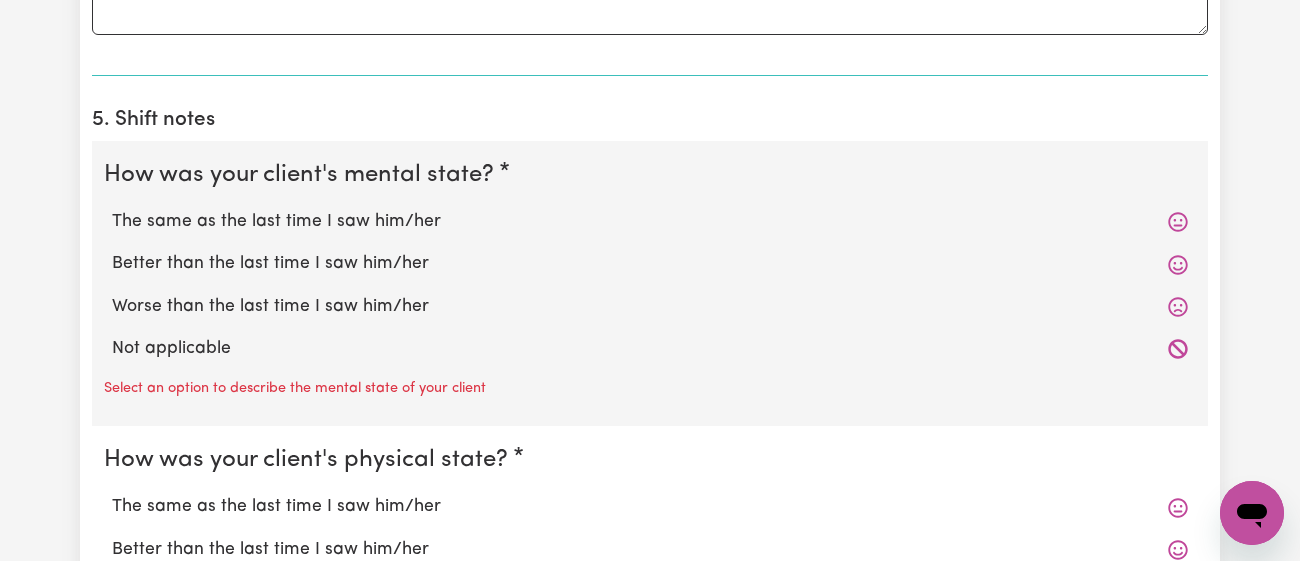 click on "The same as the last time I saw him/her" at bounding box center (650, 222) 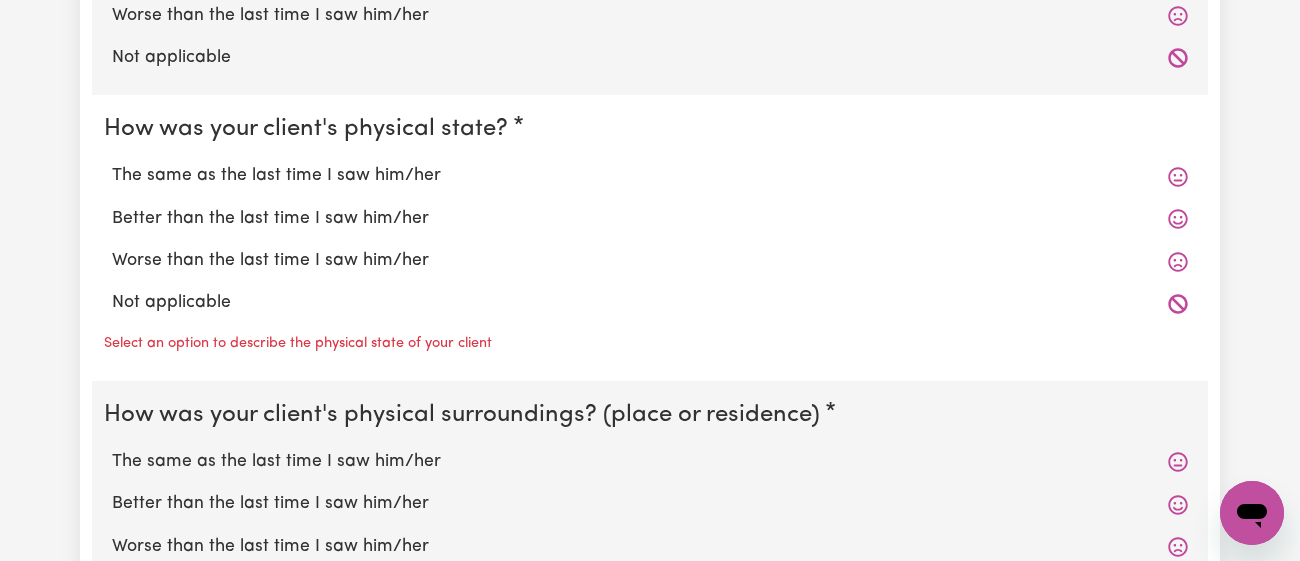 click on "The same as the last time I saw him/her" at bounding box center (650, 176) 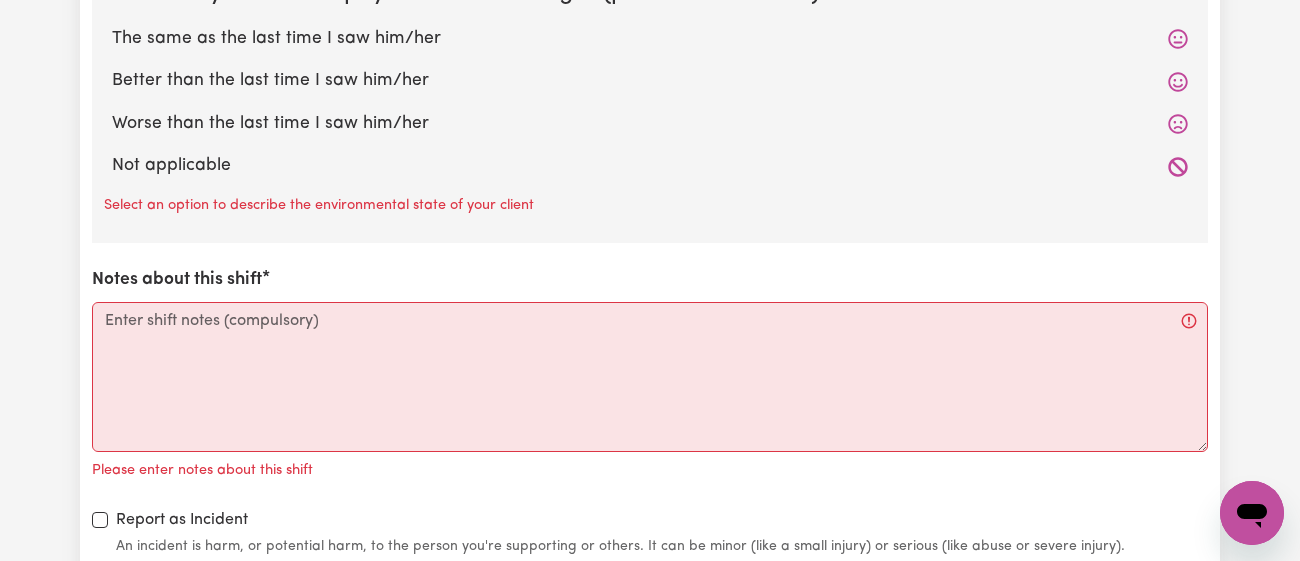 scroll, scrollTop: 2076, scrollLeft: 0, axis: vertical 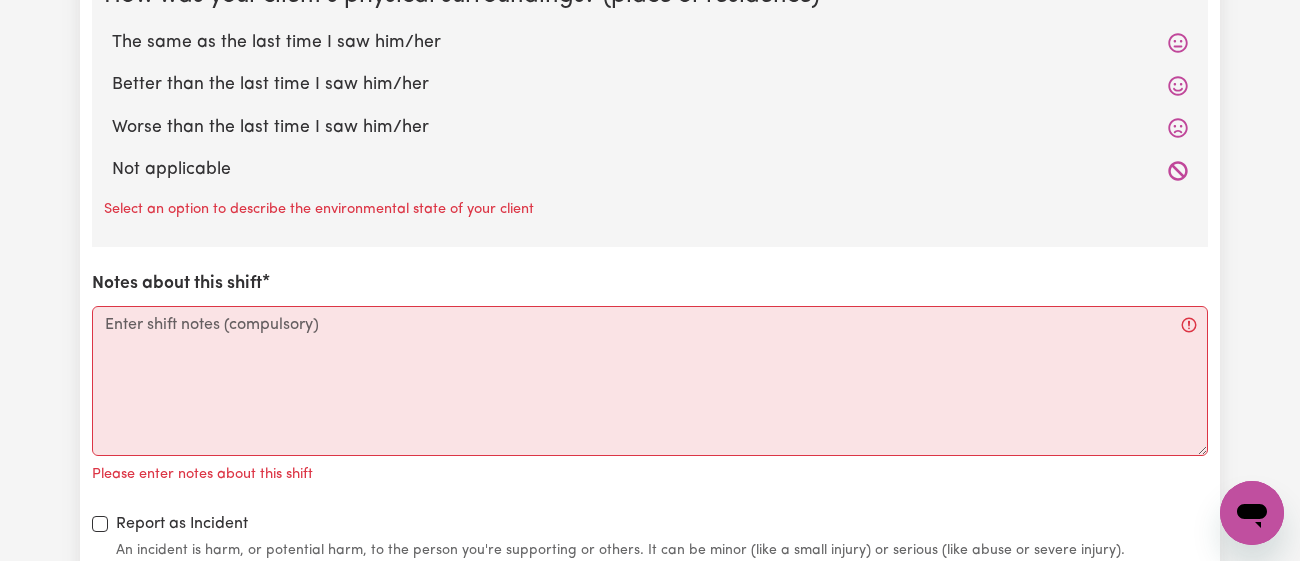 click on "The same as the last time I saw him/her" at bounding box center (650, 43) 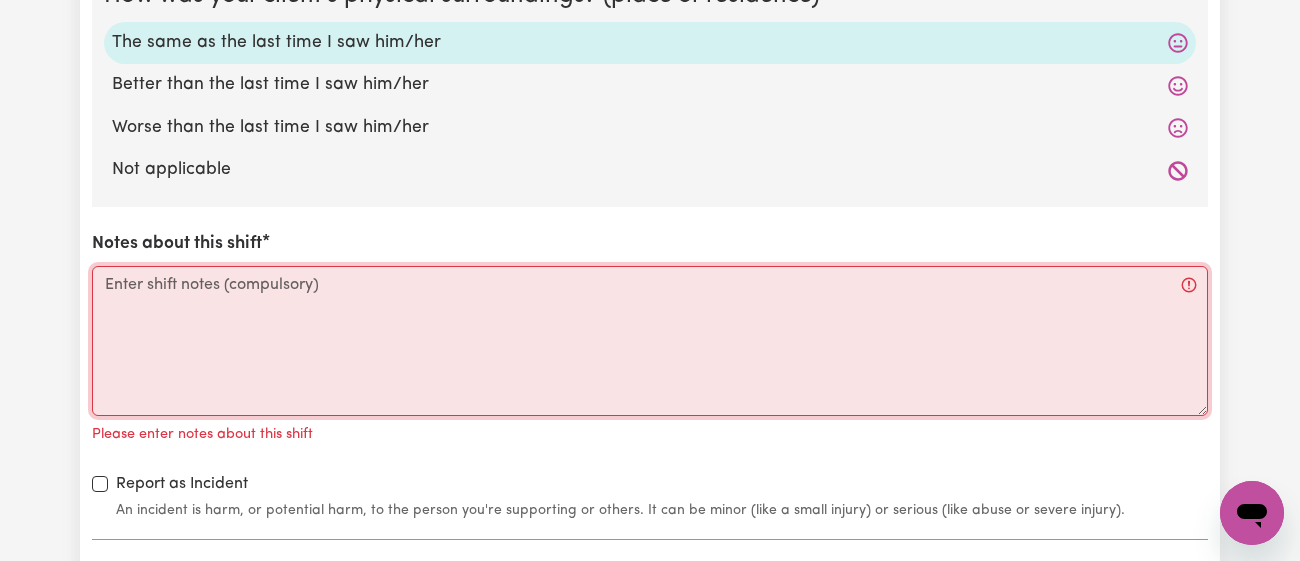 click on "Notes about this shift" at bounding box center [650, 341] 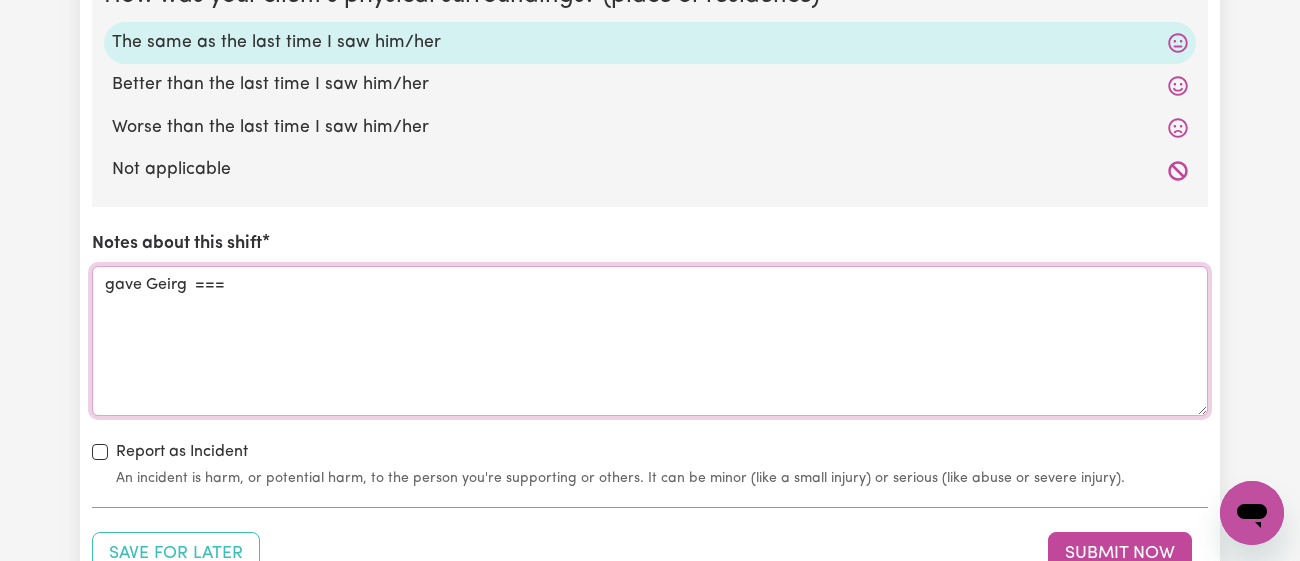 scroll, scrollTop: 2041, scrollLeft: 0, axis: vertical 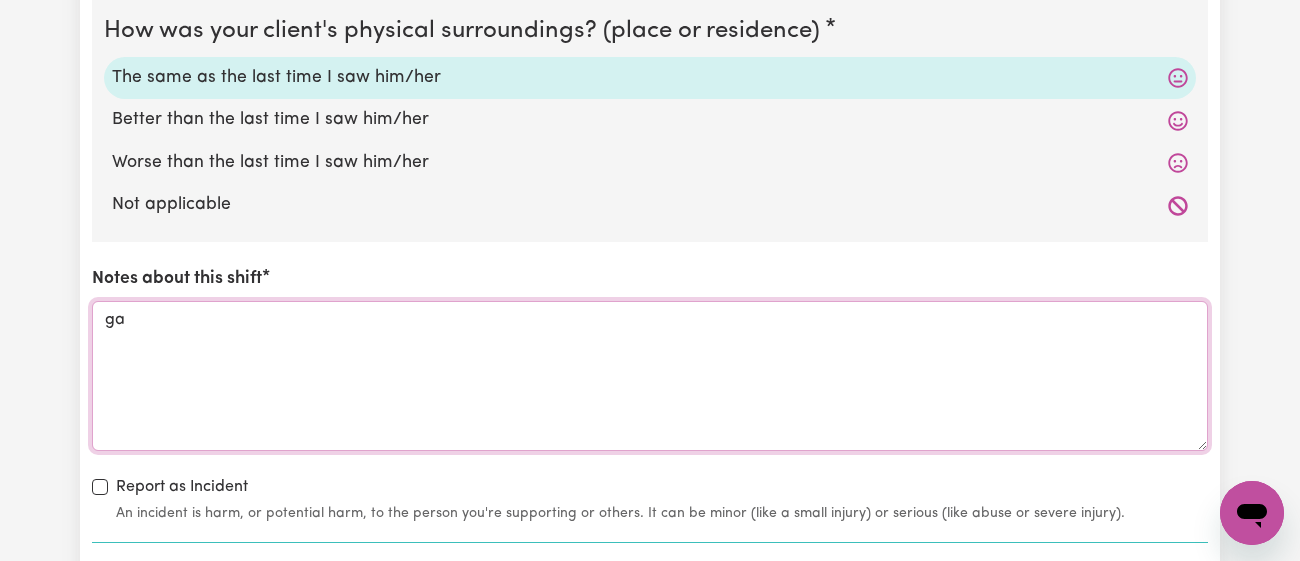 type on "g" 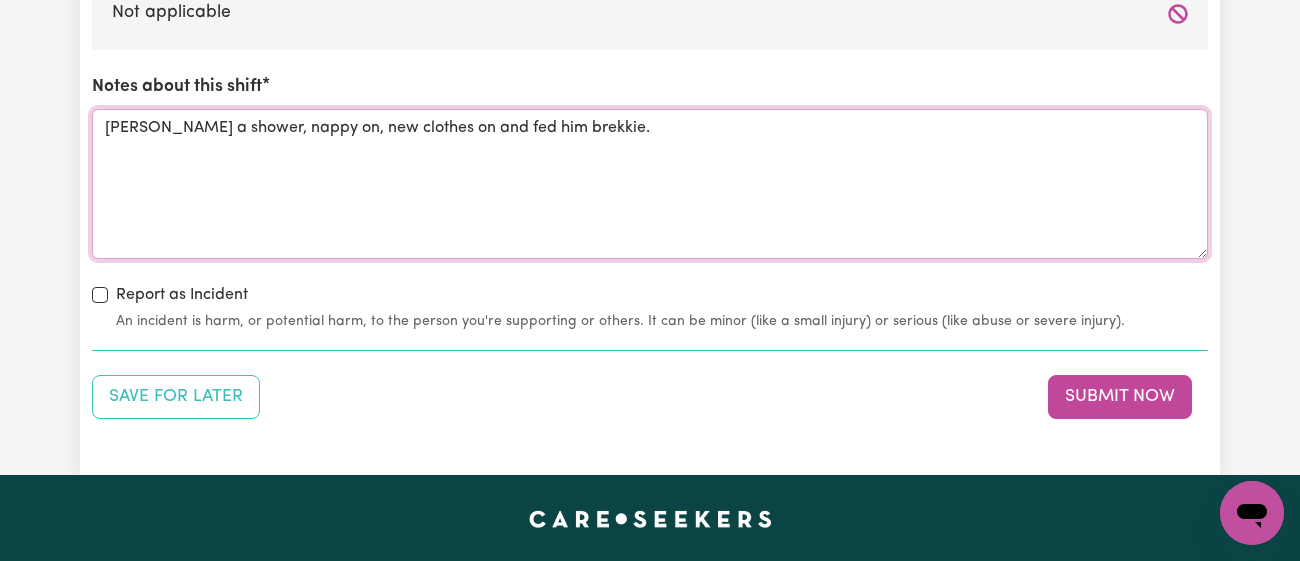 scroll, scrollTop: 2231, scrollLeft: 0, axis: vertical 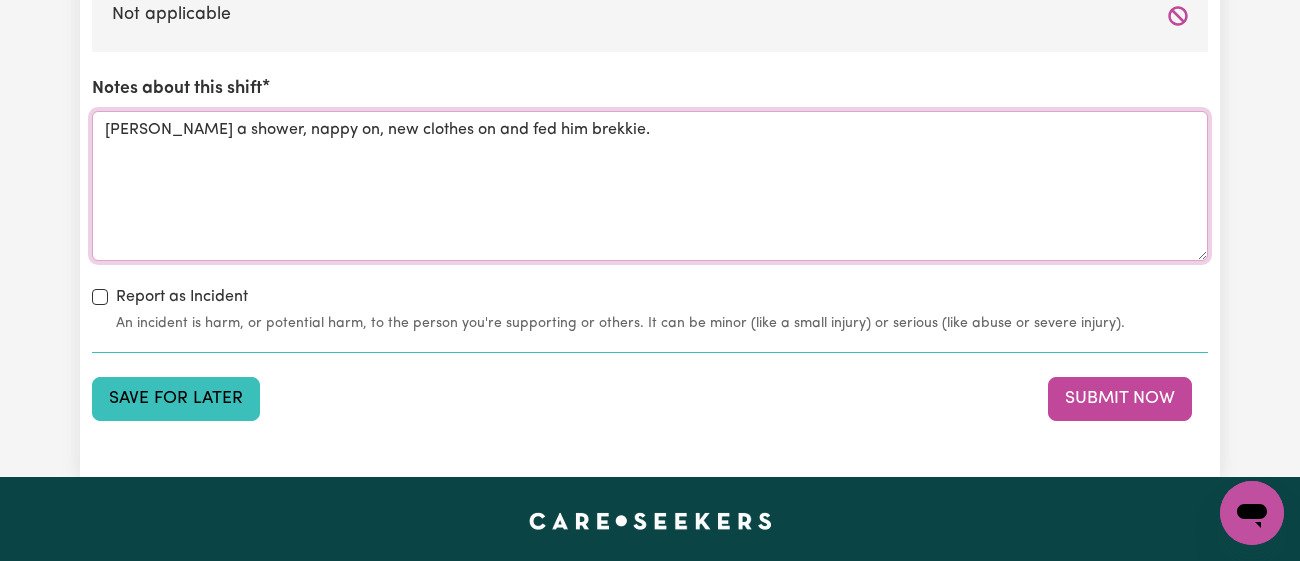 type on "[PERSON_NAME] a shower, nappy on, new clothes on and fed him brekkie." 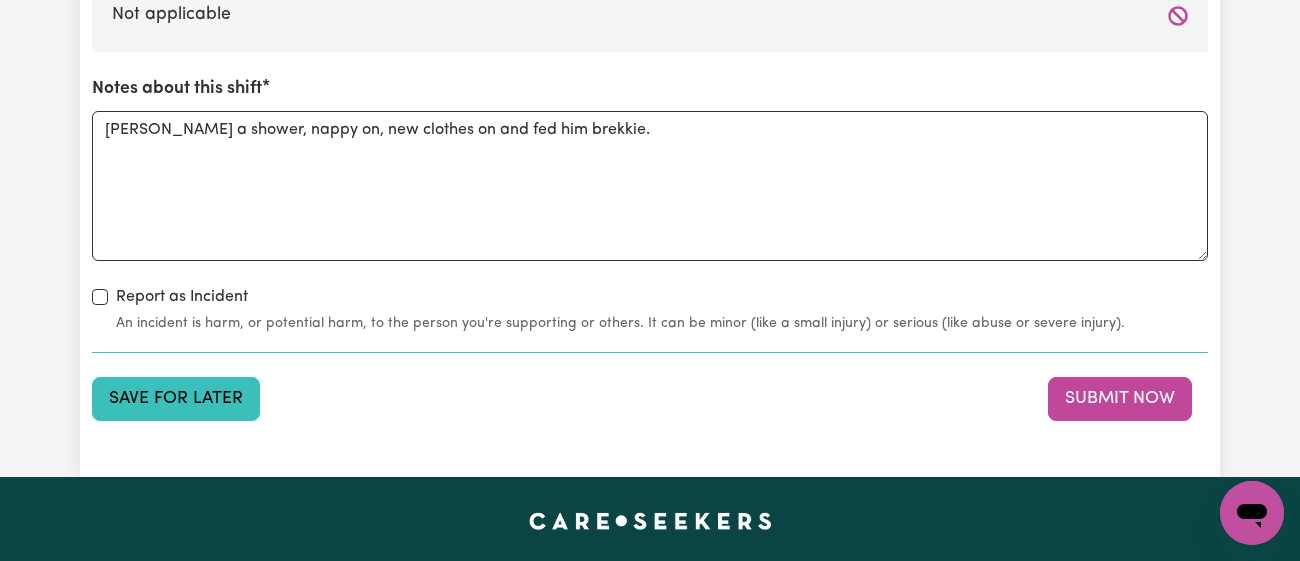 click on "Save for Later" at bounding box center (176, 399) 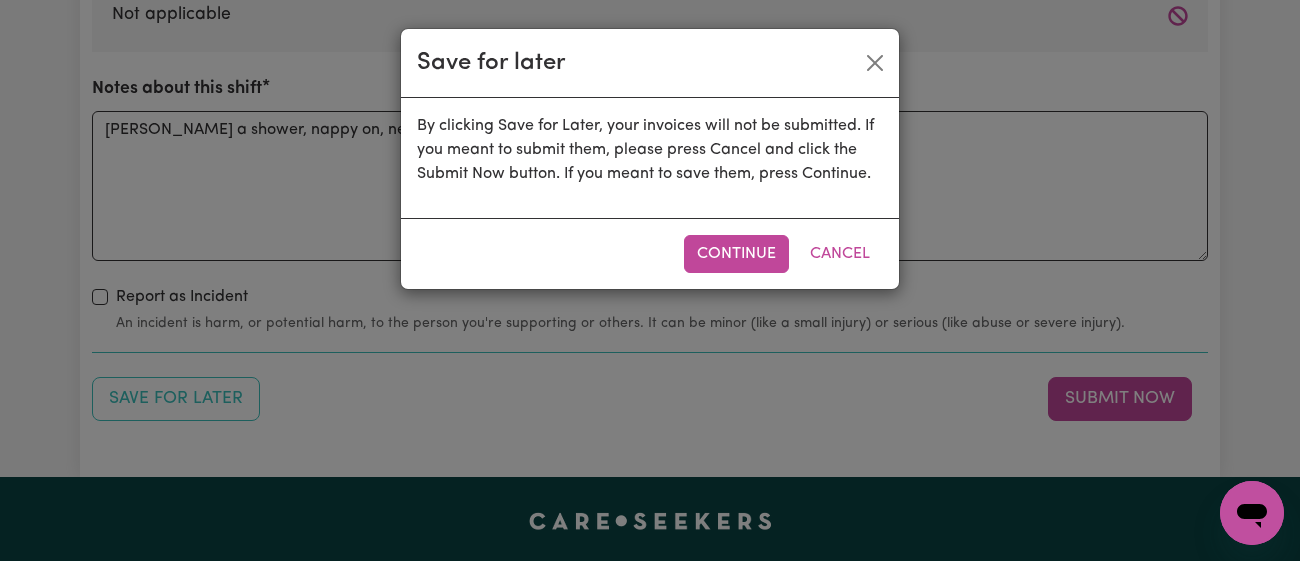 click on "Continue Cancel" at bounding box center (650, 253) 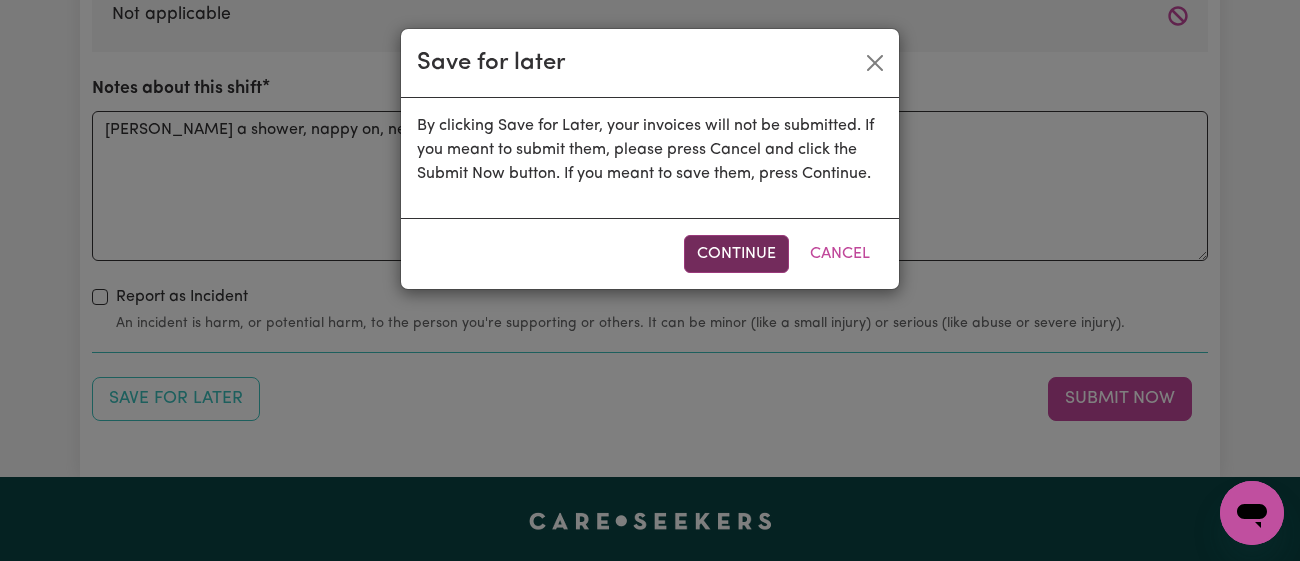 click on "Continue" at bounding box center [736, 254] 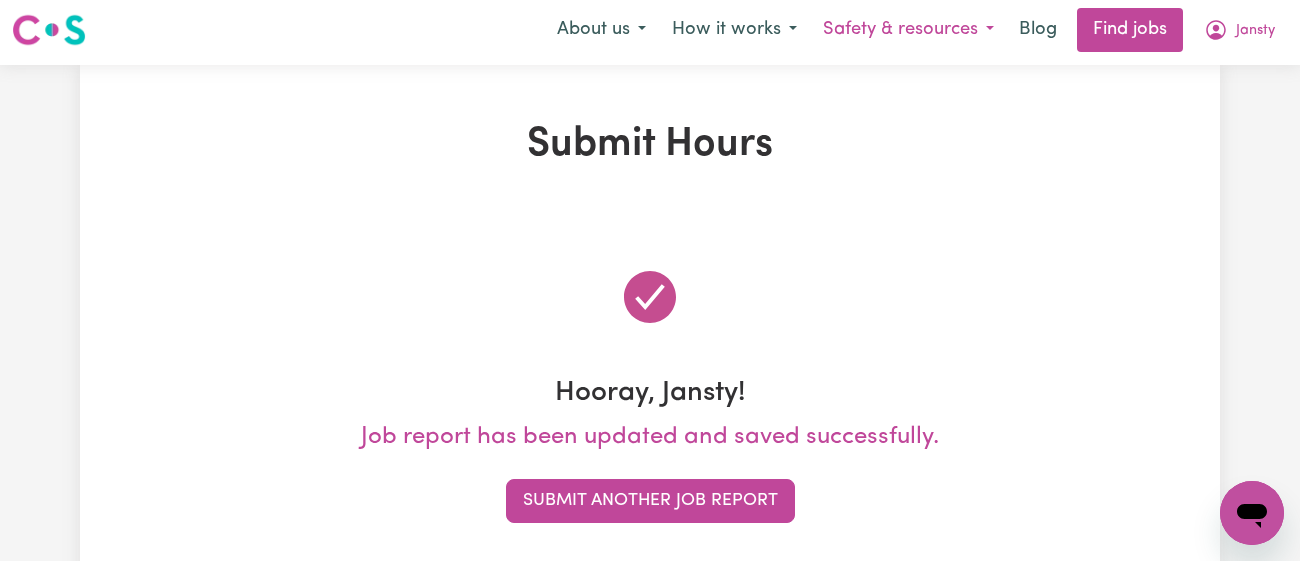 scroll, scrollTop: 0, scrollLeft: 0, axis: both 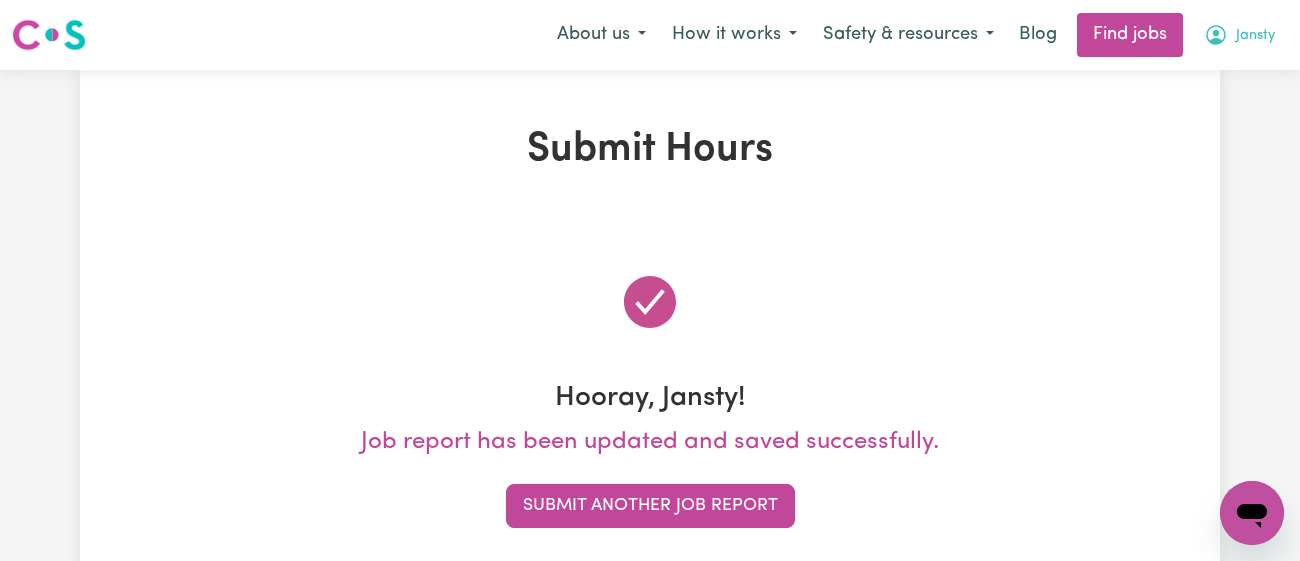click 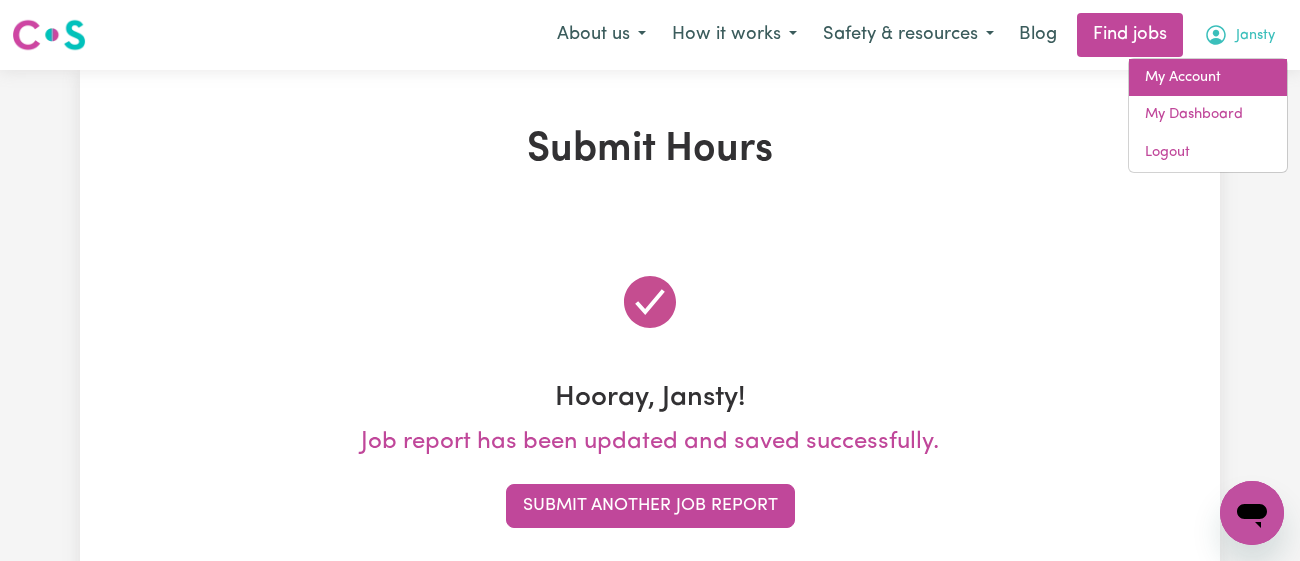 click on "My Account" at bounding box center [1208, 78] 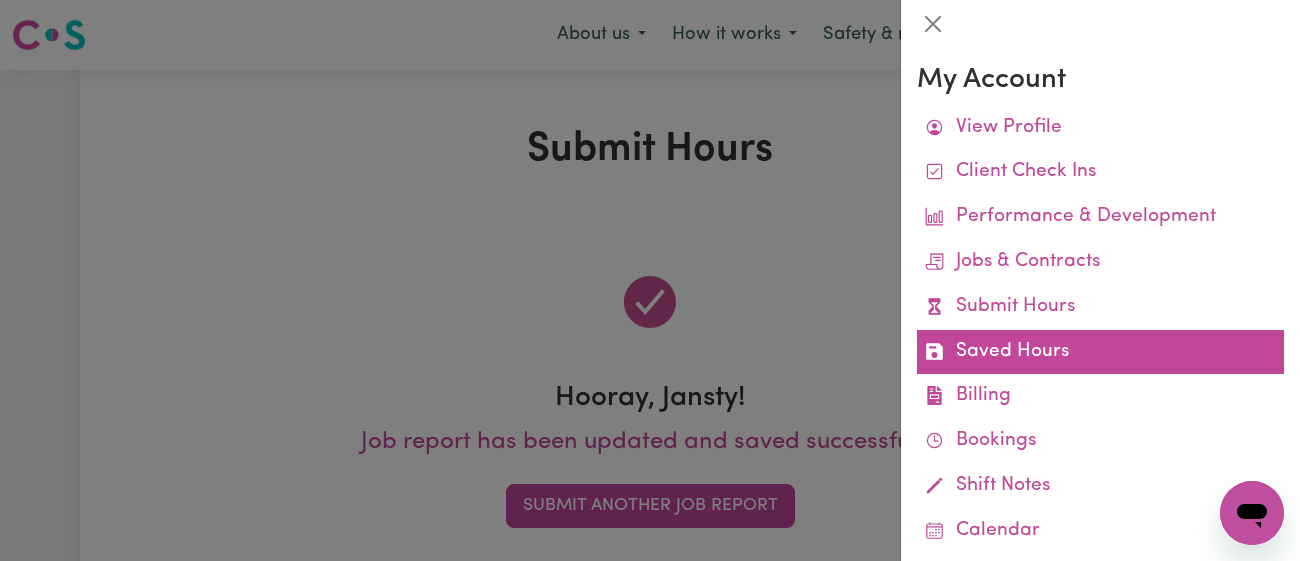 click on "Saved Hours" at bounding box center (1100, 352) 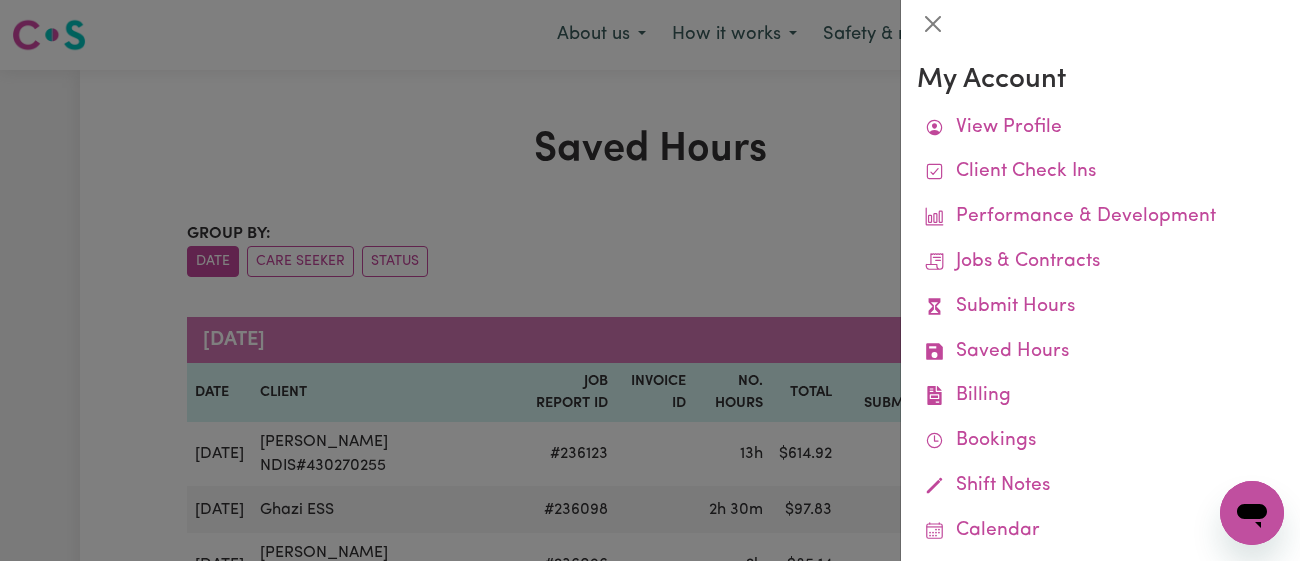 click at bounding box center [650, 280] 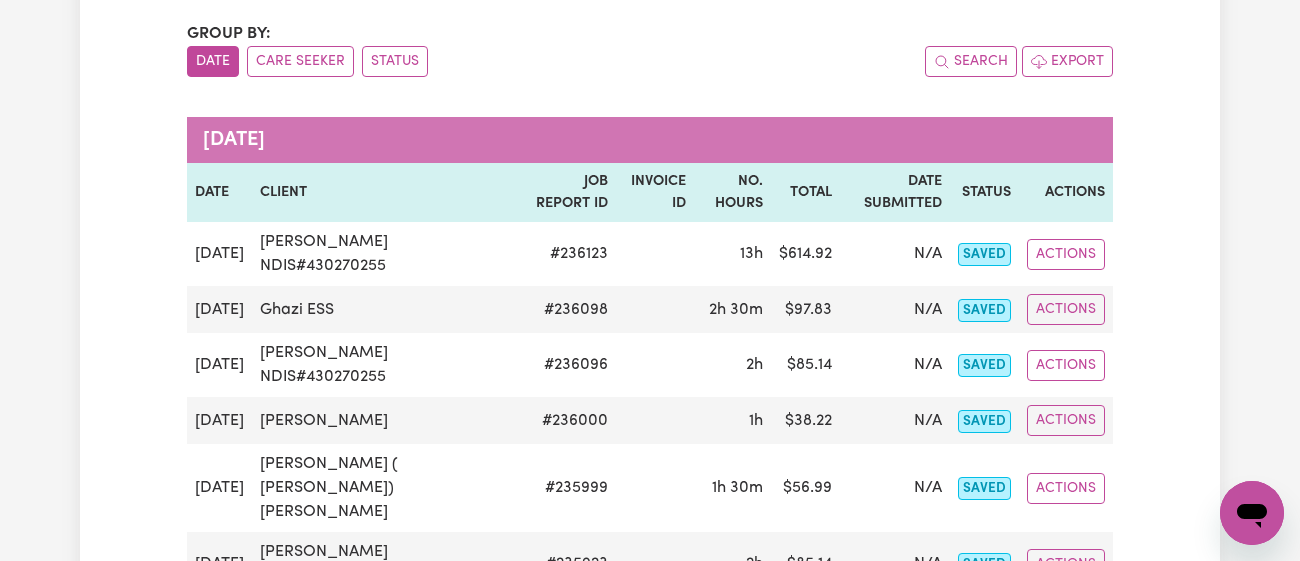 scroll, scrollTop: 197, scrollLeft: 0, axis: vertical 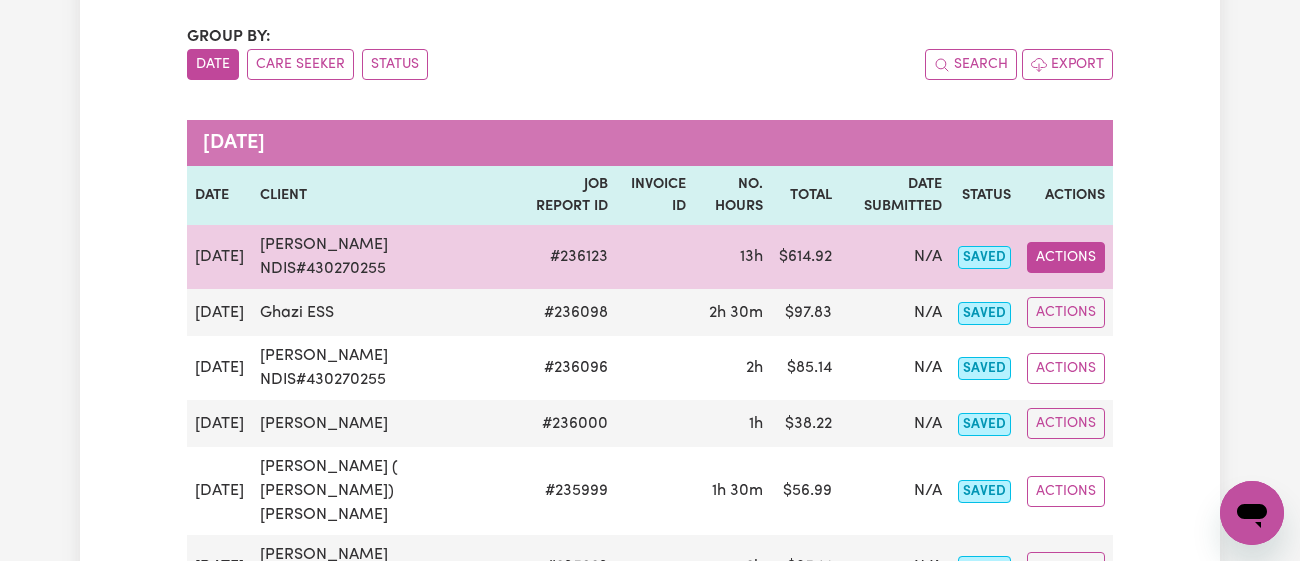 click on "Actions" at bounding box center [1066, 257] 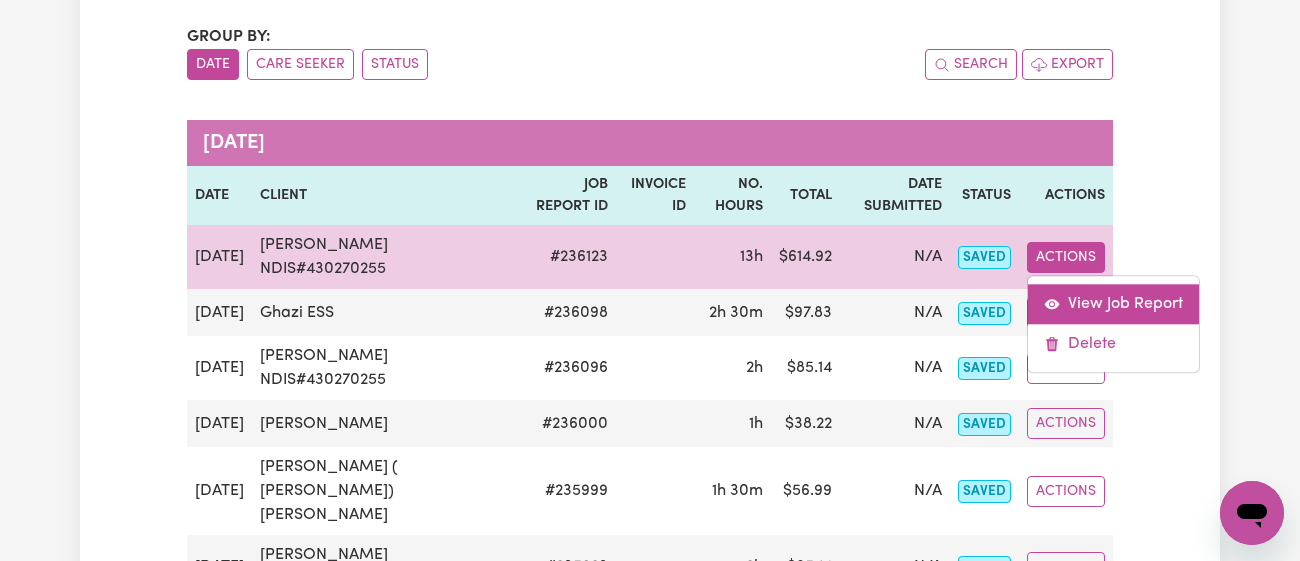 click on "View Job Report" at bounding box center (1113, 304) 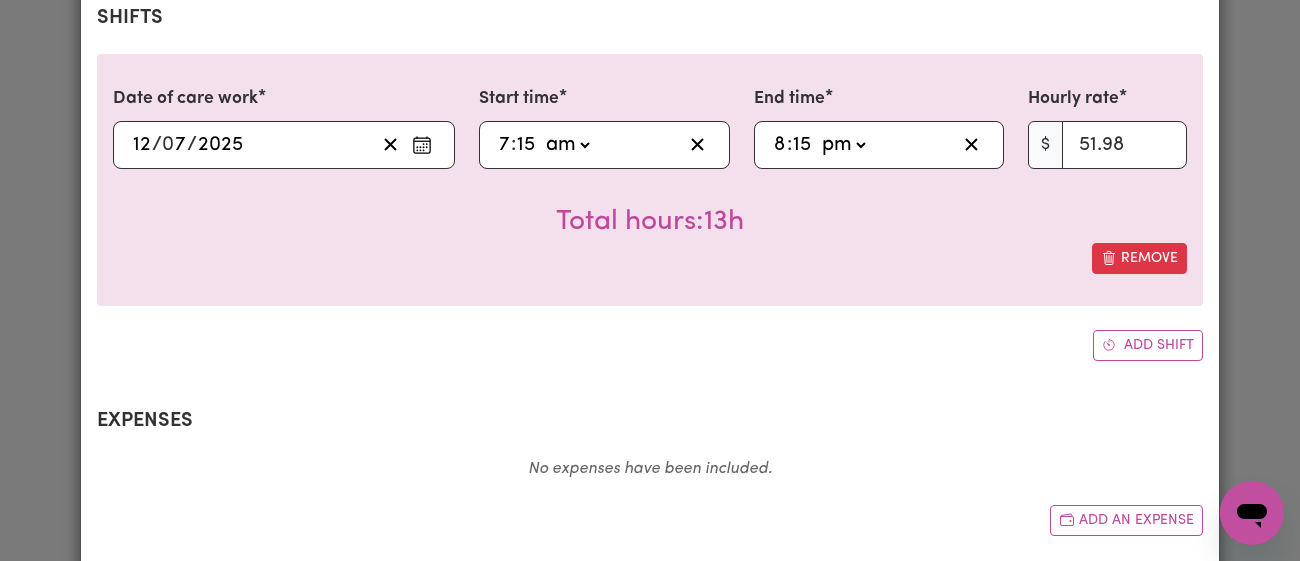 select on "51.98-[DATE]" 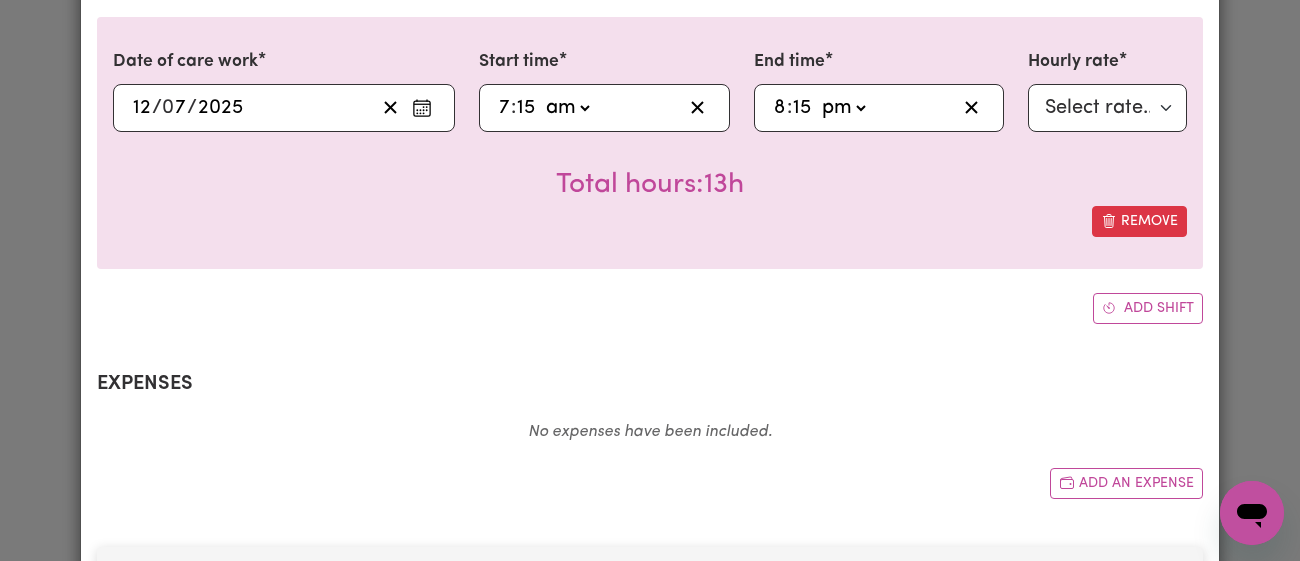 scroll, scrollTop: 527, scrollLeft: 0, axis: vertical 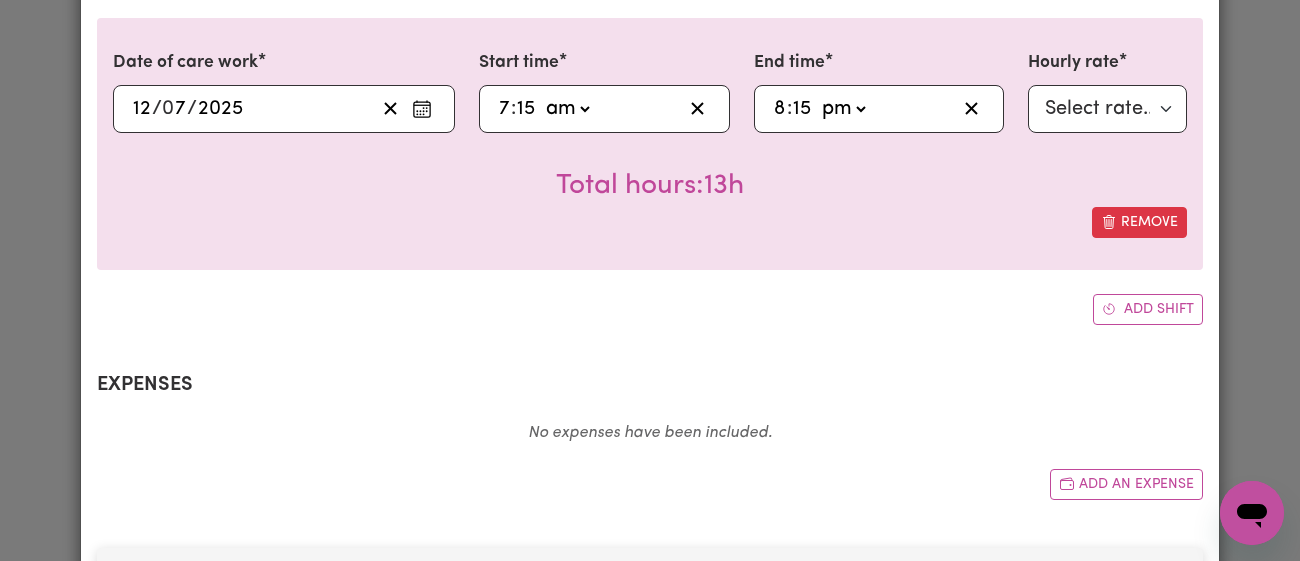 click on "am pm" 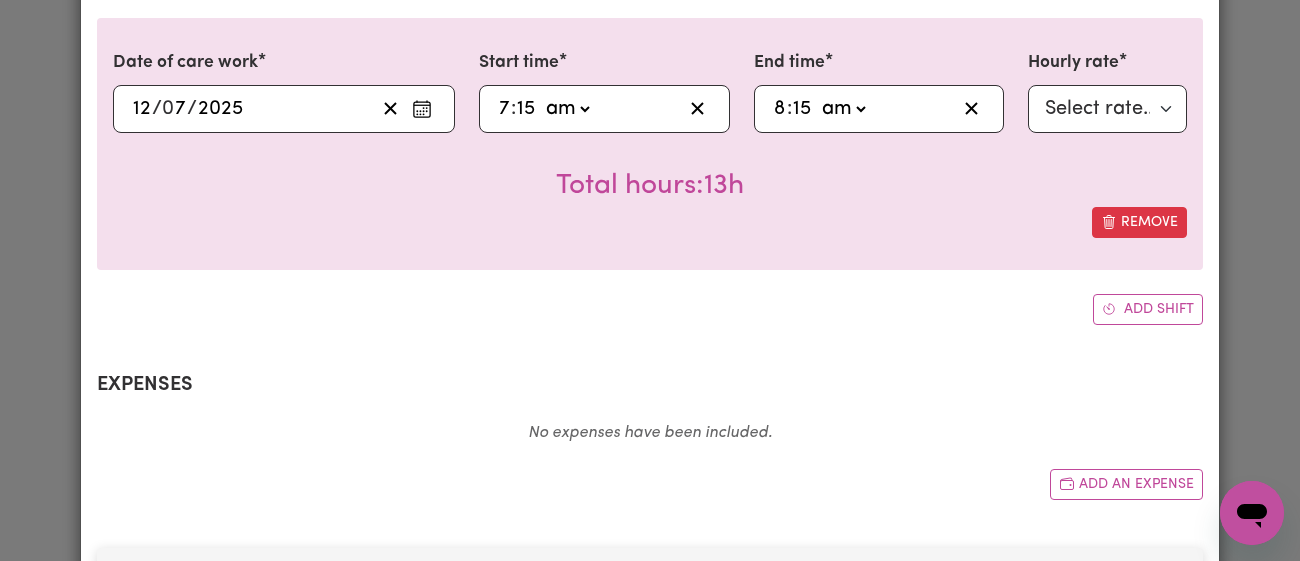 click on "am pm" 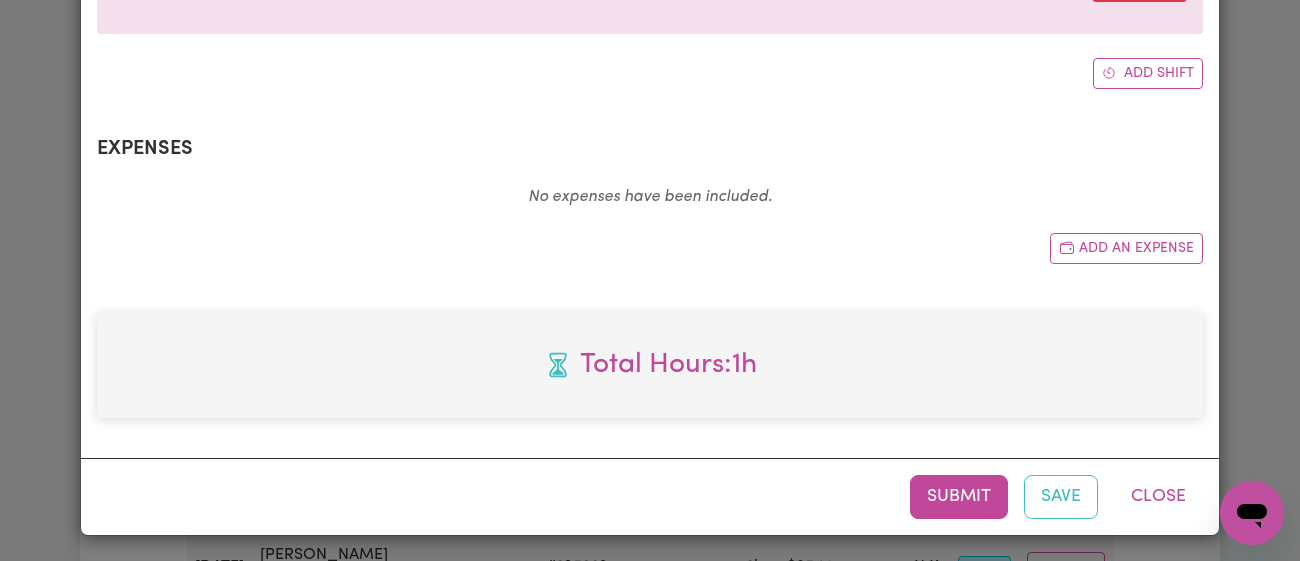 scroll, scrollTop: 762, scrollLeft: 0, axis: vertical 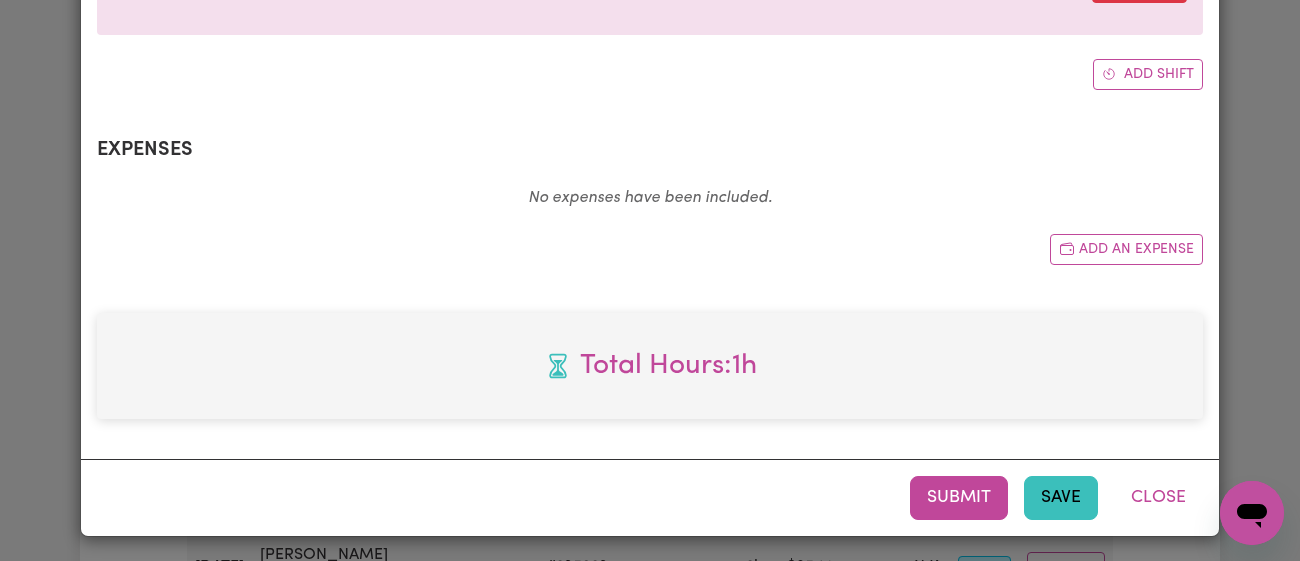 click on "Save" at bounding box center (1061, 498) 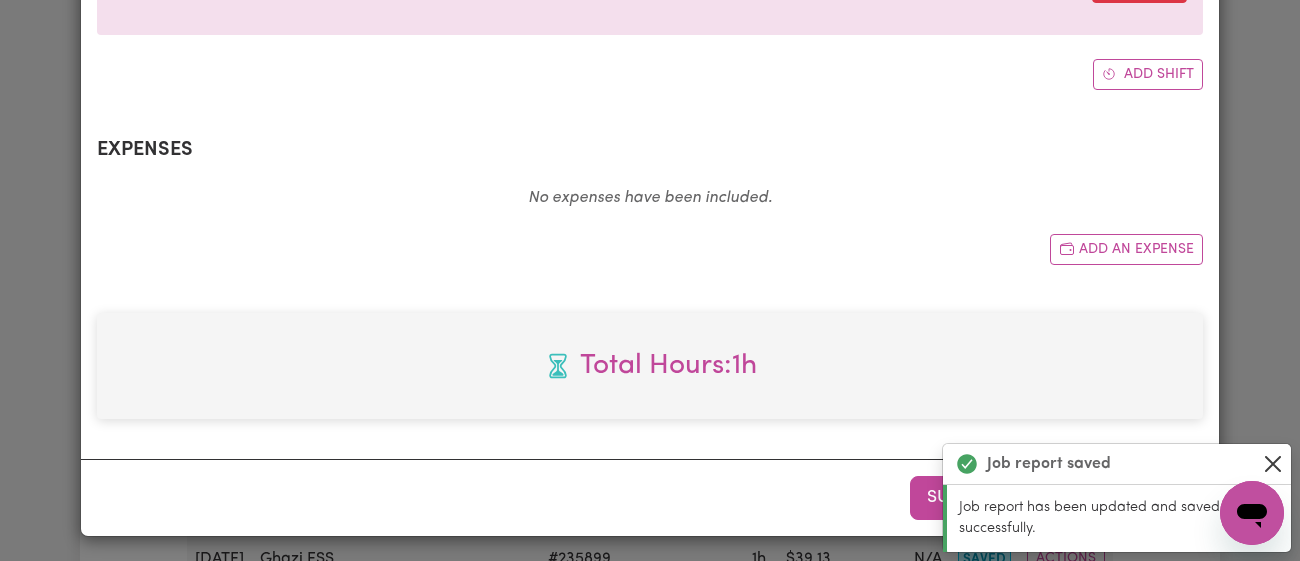 click at bounding box center [1273, 464] 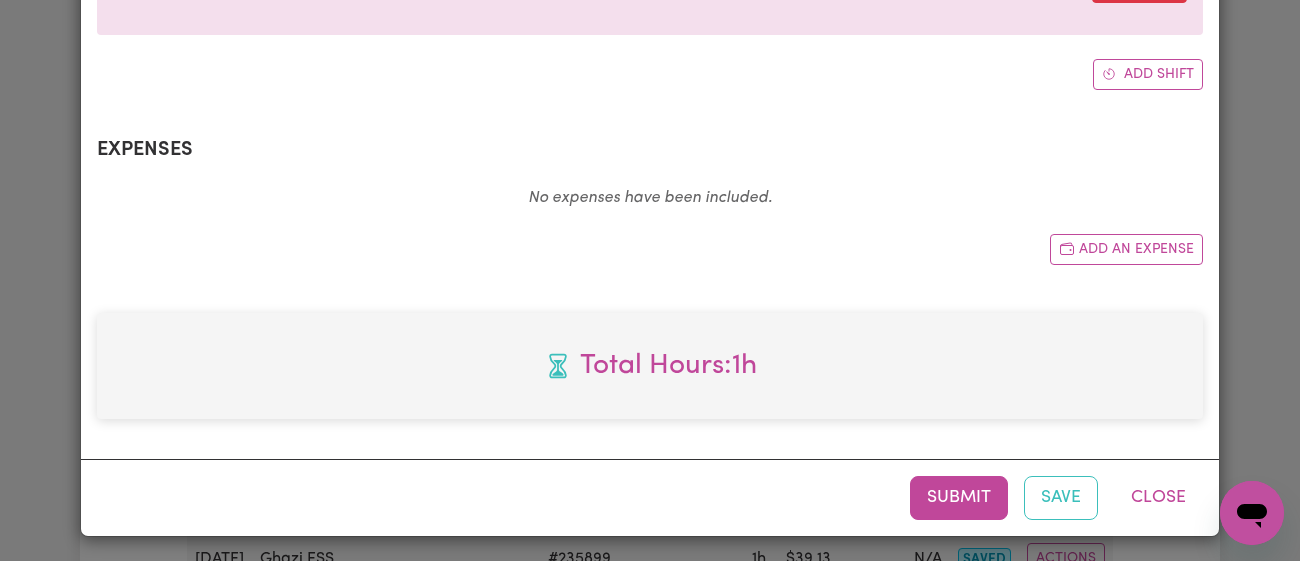 scroll, scrollTop: 0, scrollLeft: 0, axis: both 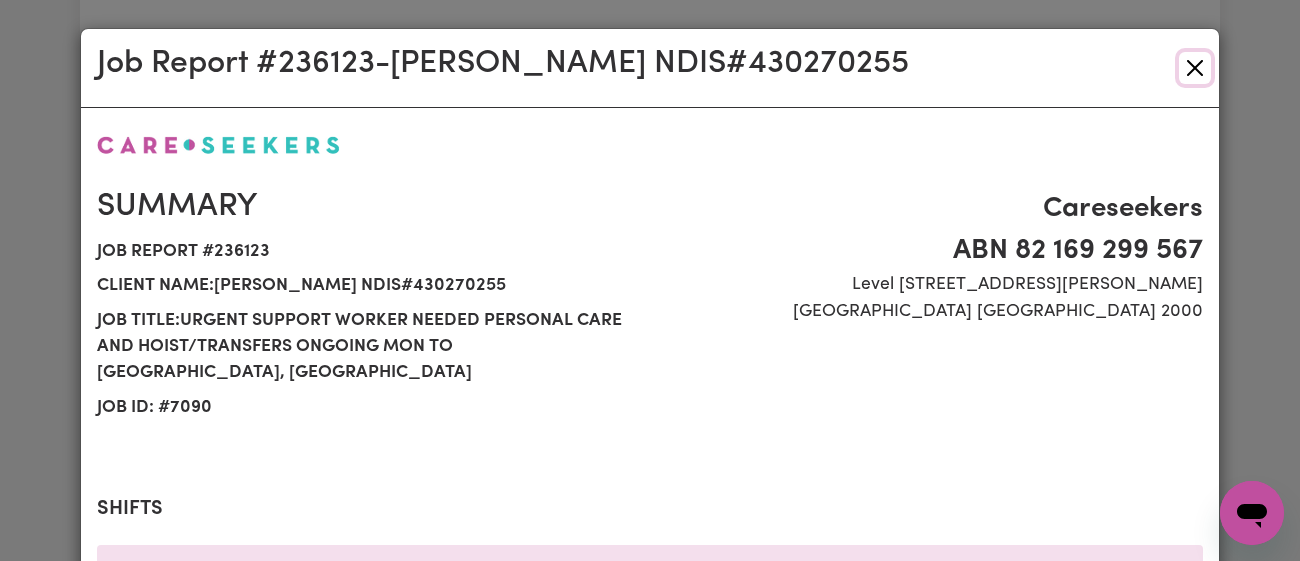 click at bounding box center [1195, 68] 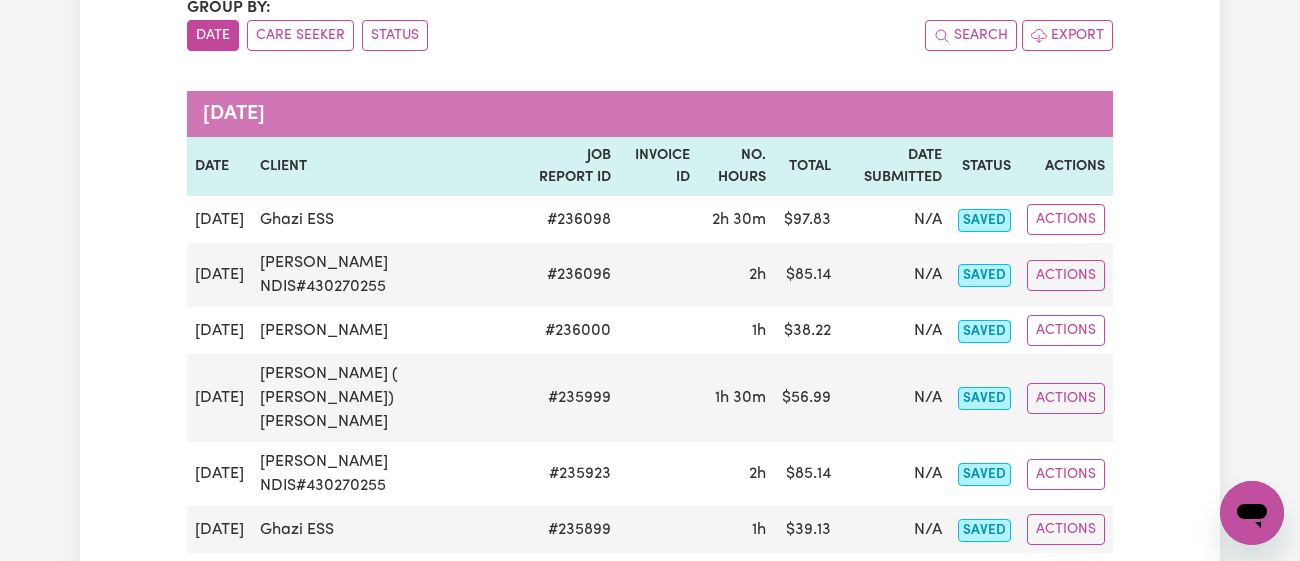 scroll, scrollTop: 0, scrollLeft: 0, axis: both 